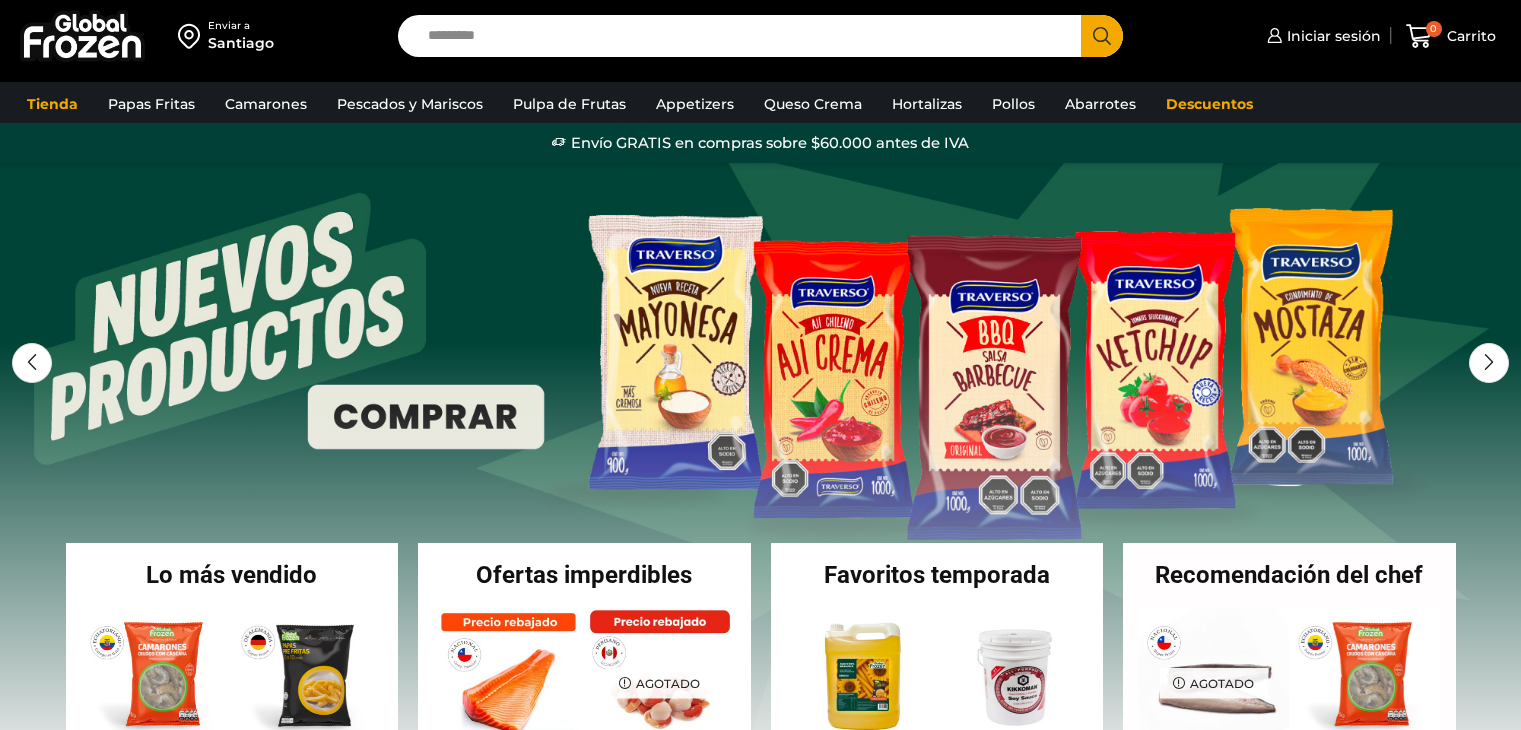 scroll, scrollTop: 0, scrollLeft: 0, axis: both 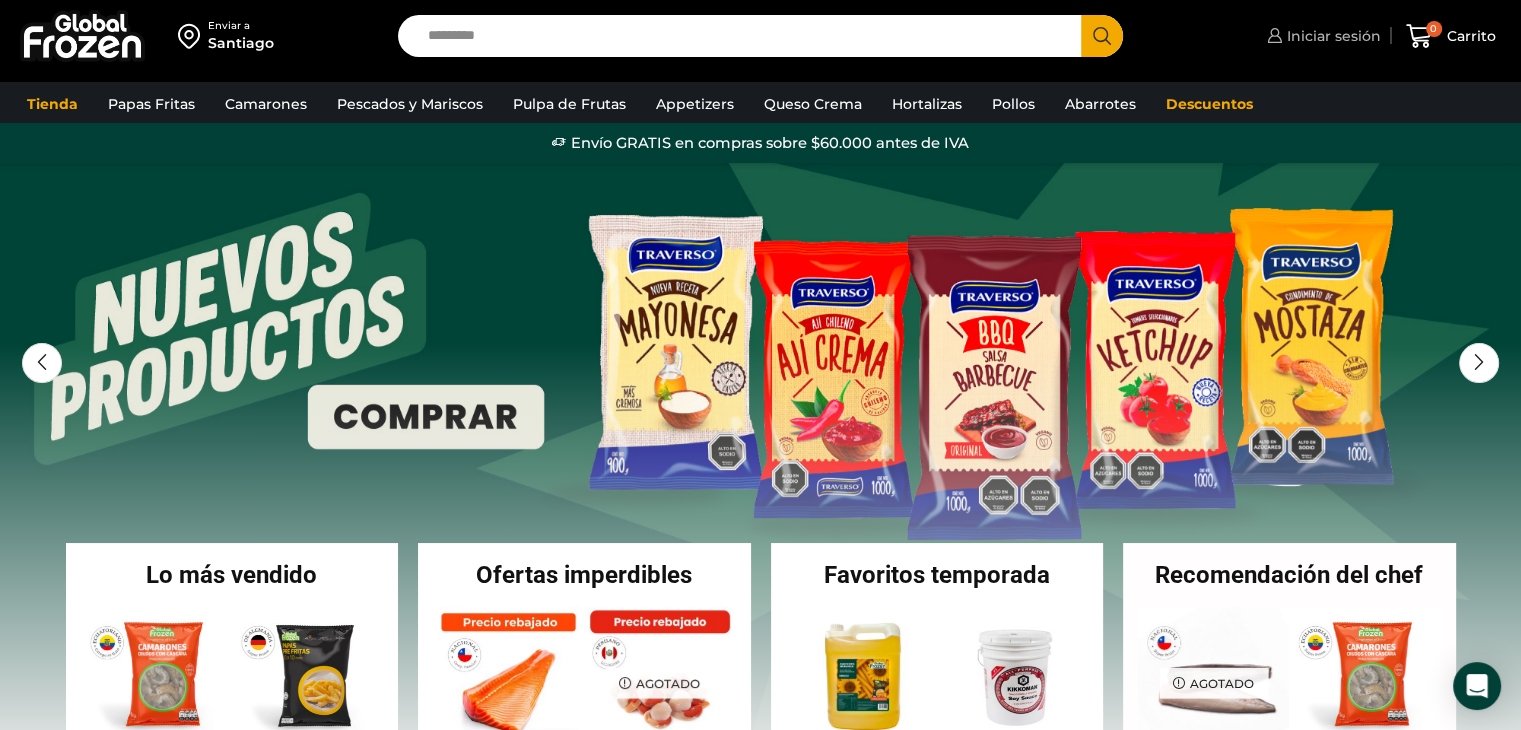 click on "Iniciar sesión" at bounding box center (1331, 36) 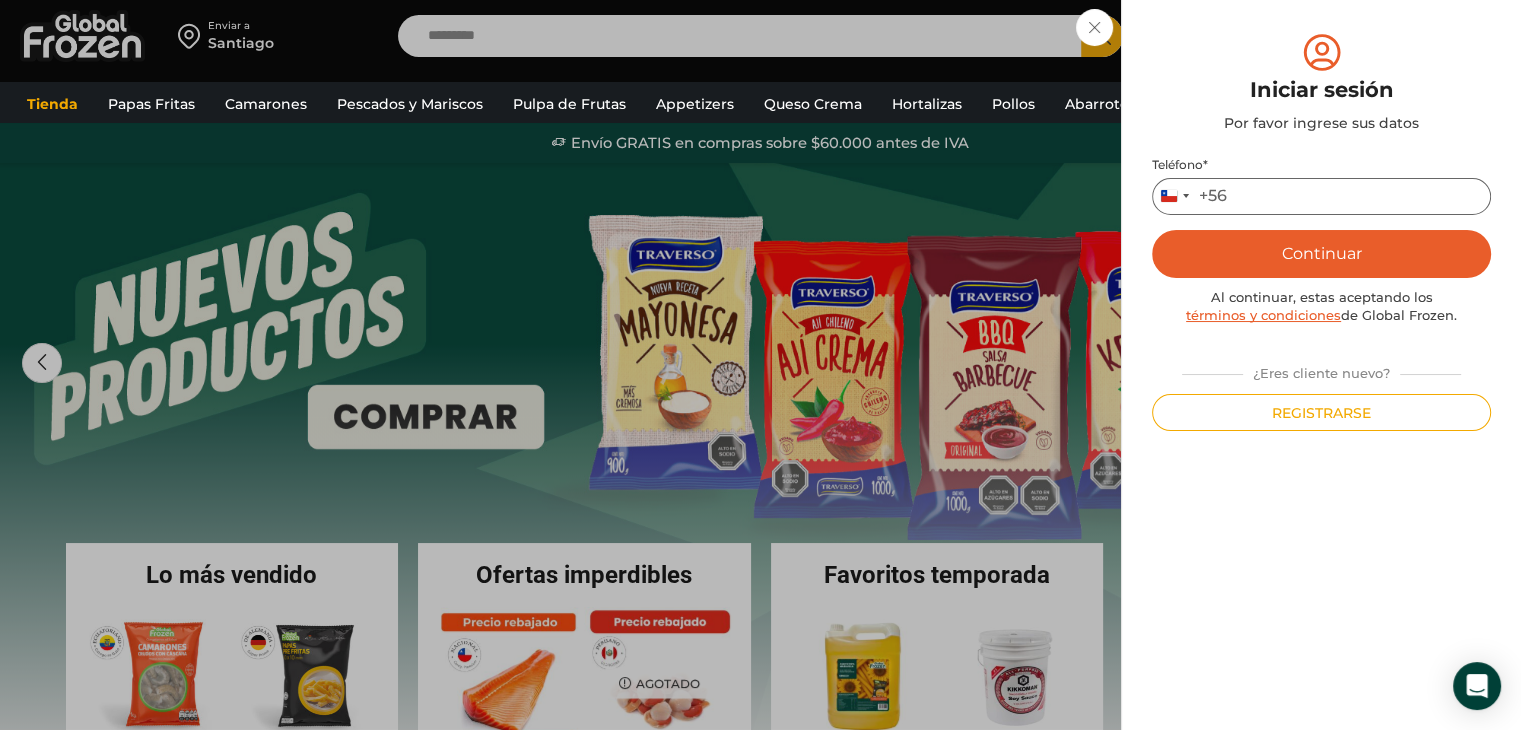 click on "Teléfono
*" at bounding box center (1321, 196) 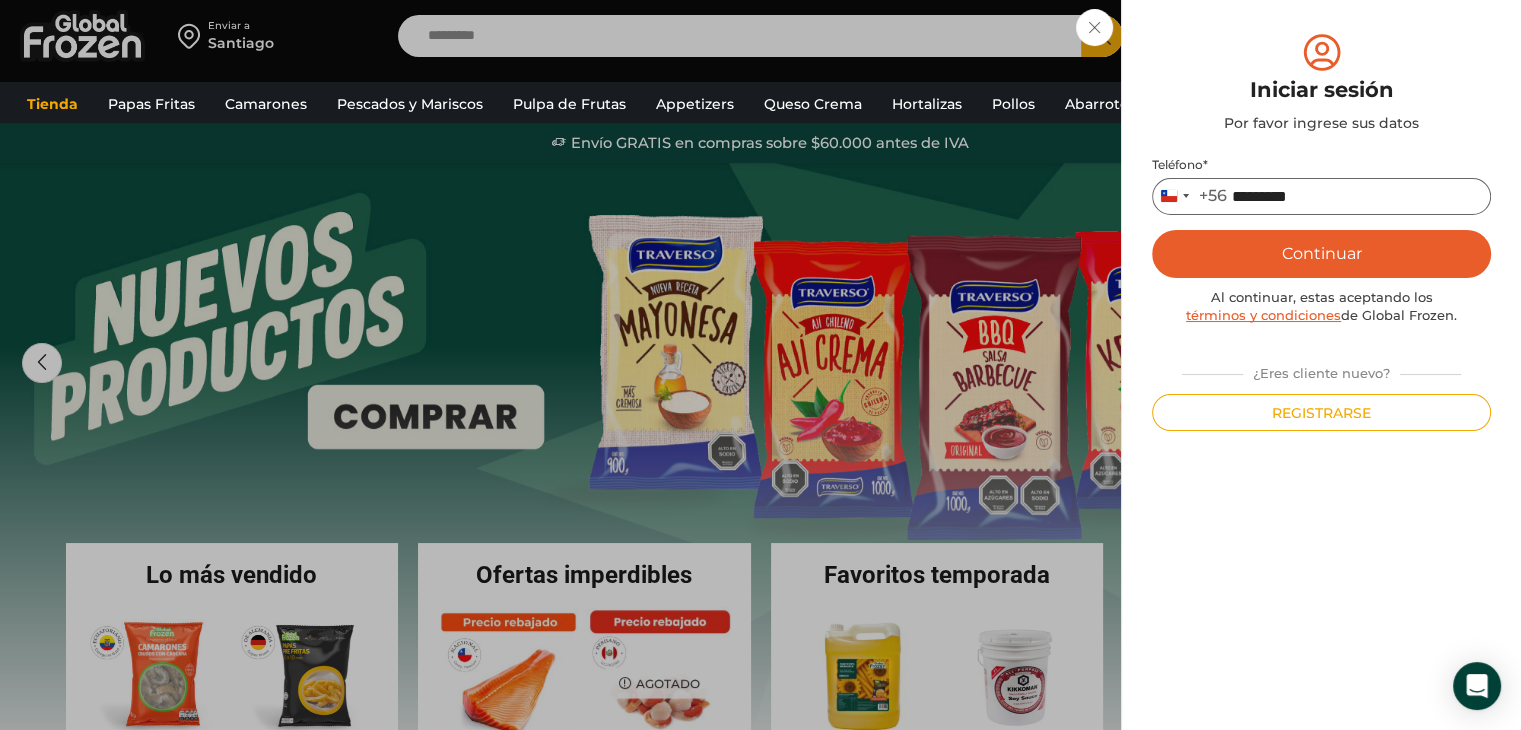 type on "*********" 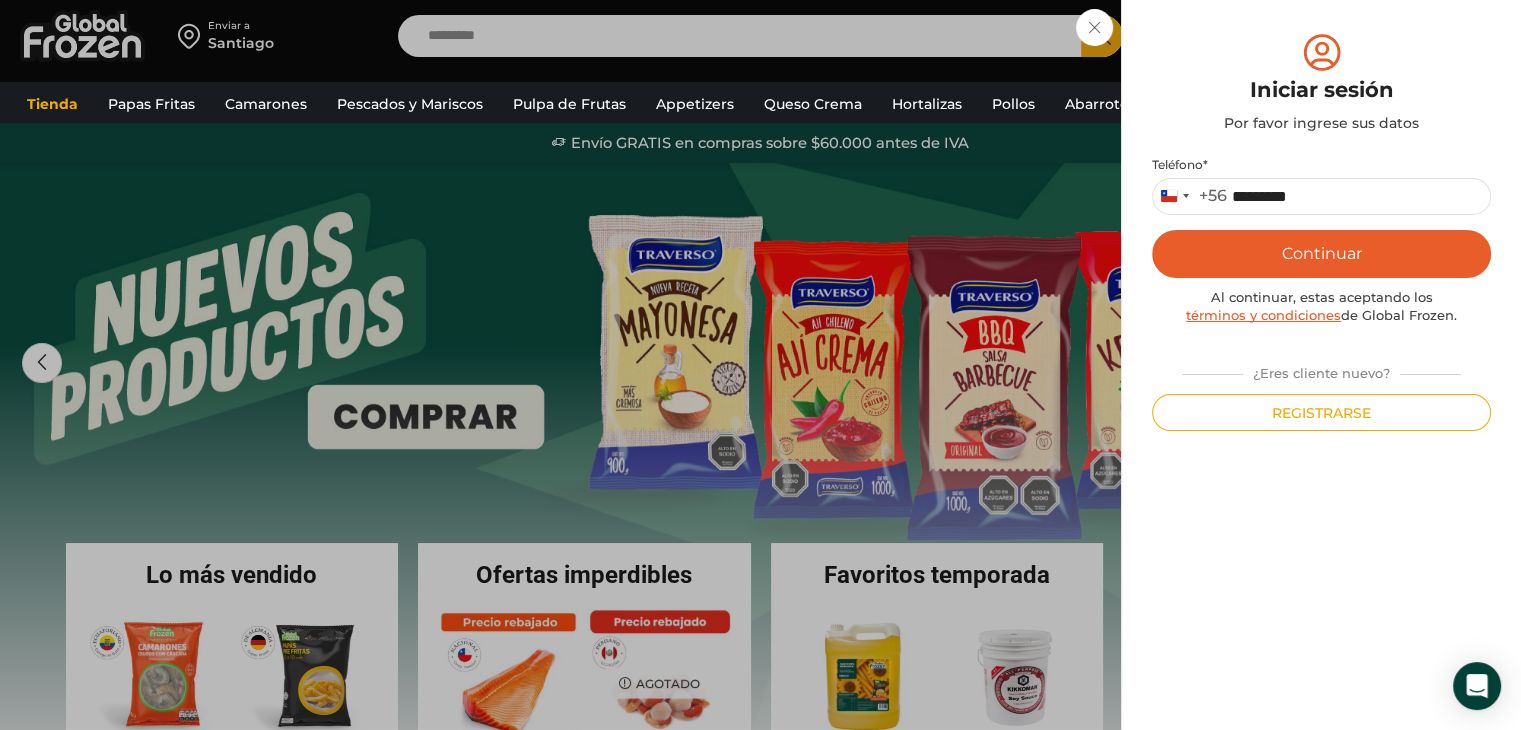 click on "Continuar" at bounding box center [1321, 254] 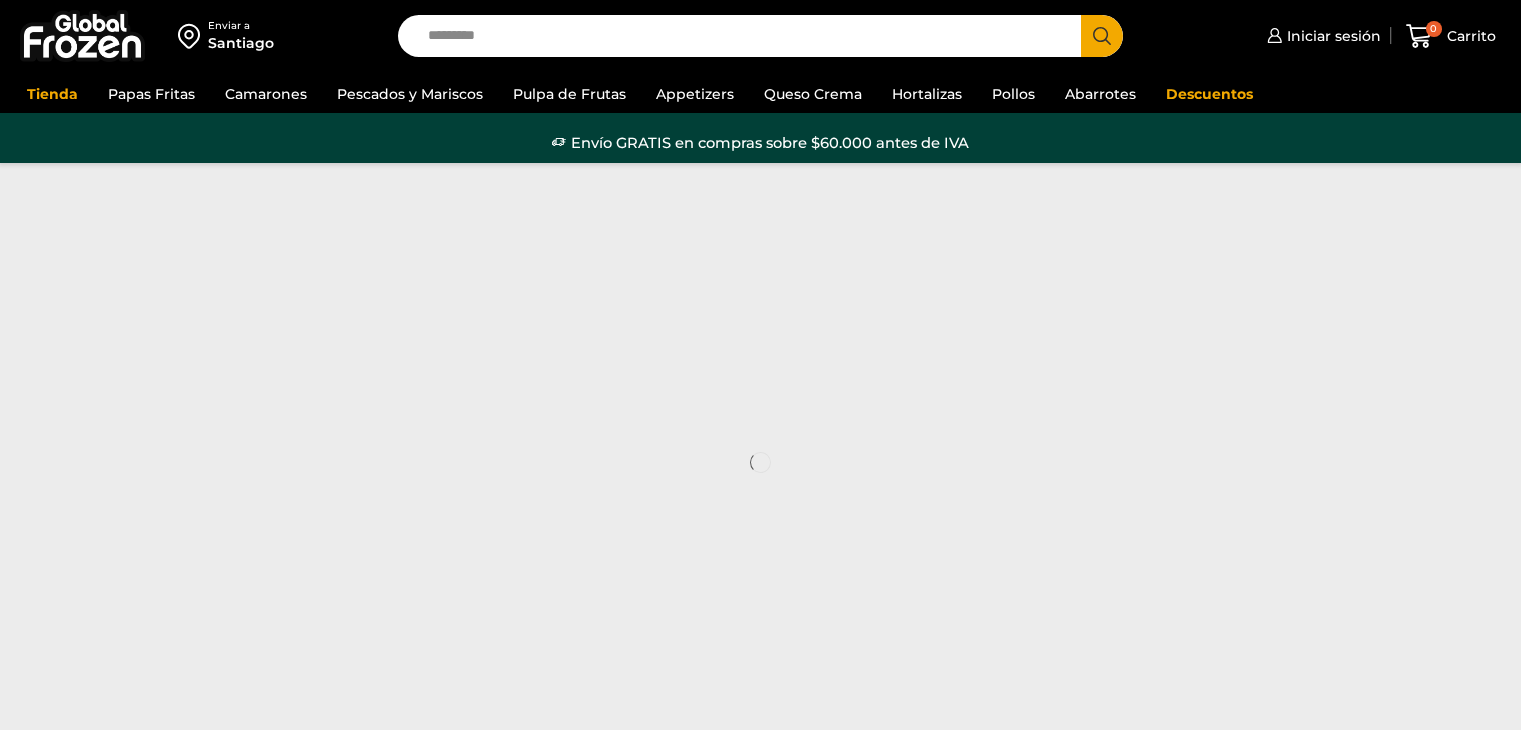 scroll, scrollTop: 0, scrollLeft: 0, axis: both 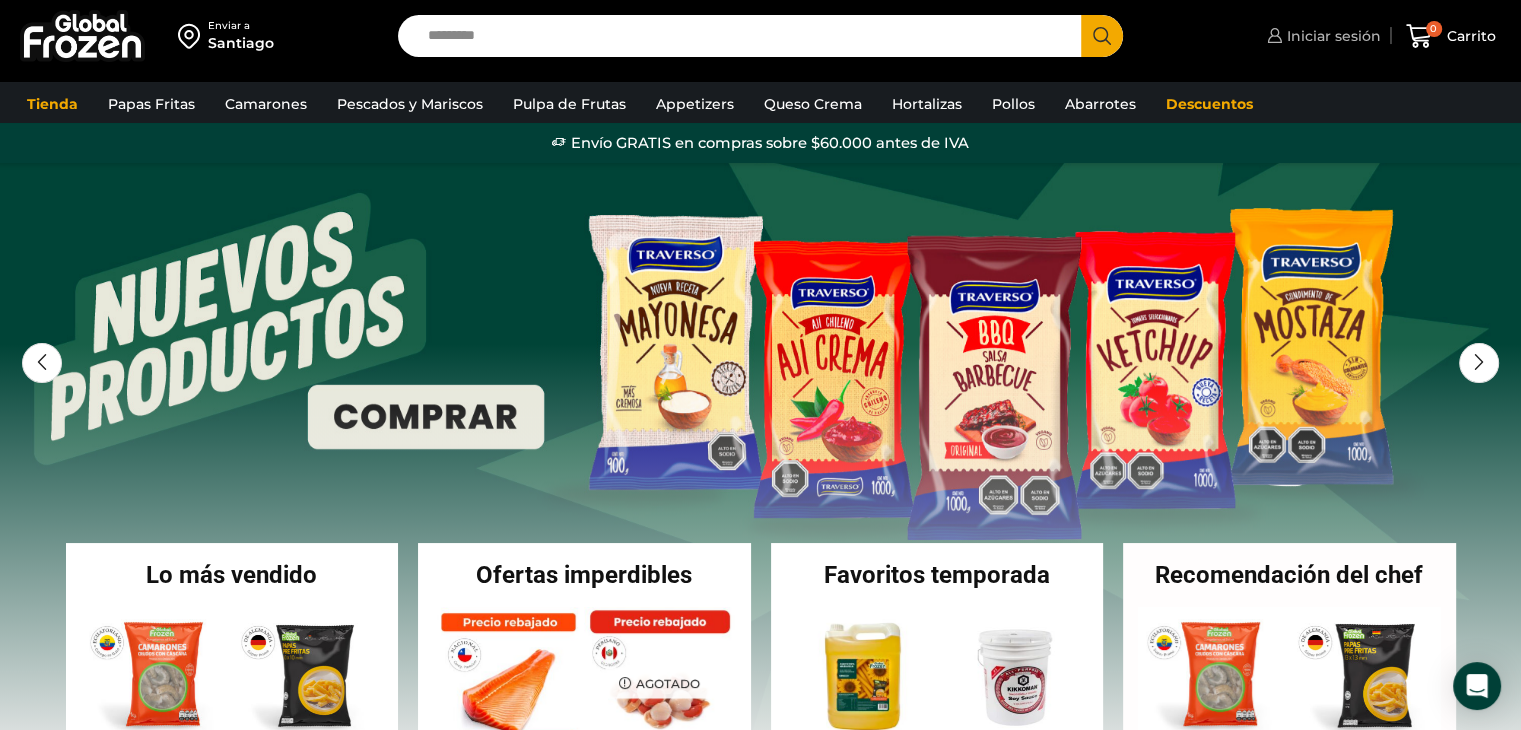 click on "Iniciar sesión" at bounding box center (1331, 36) 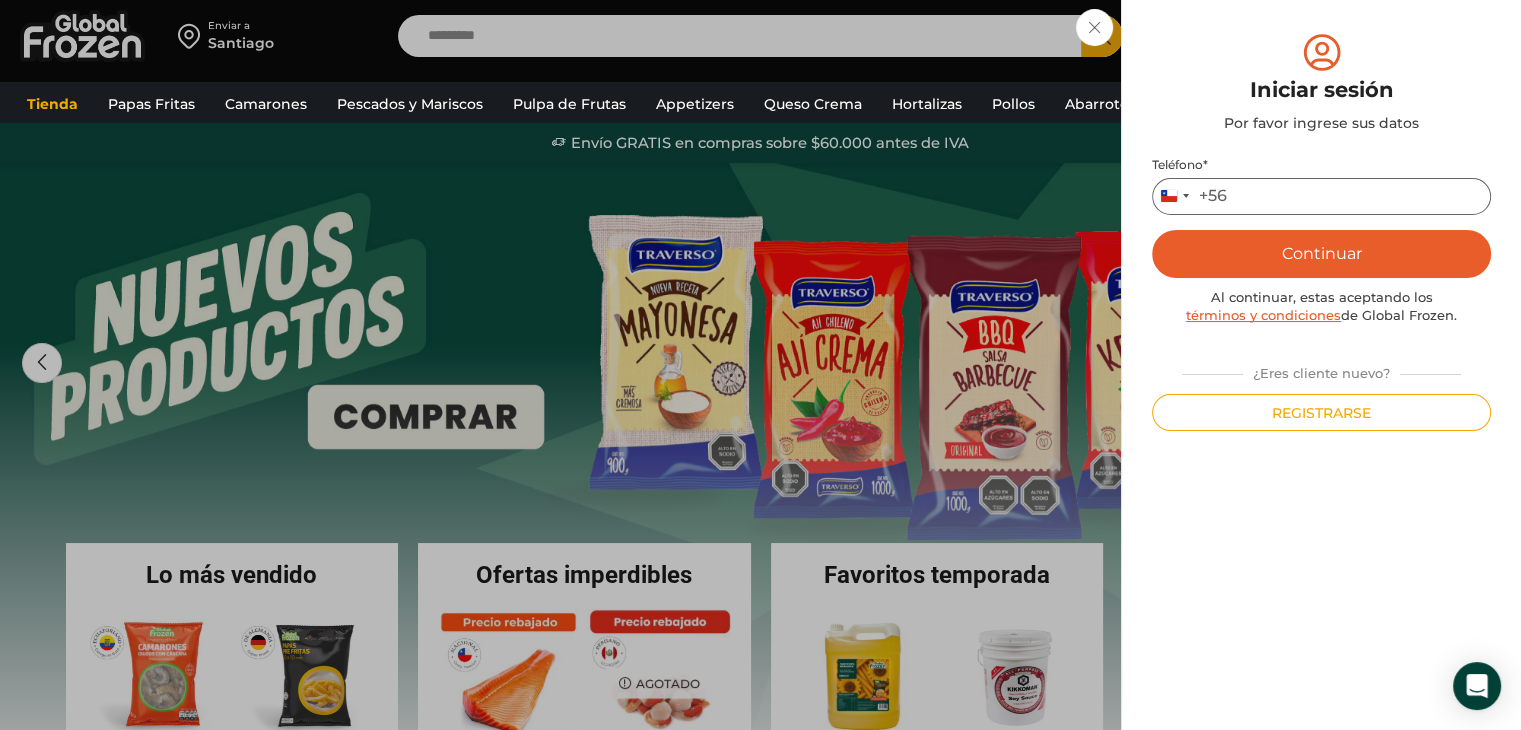 click on "Teléfono
*" at bounding box center (1321, 196) 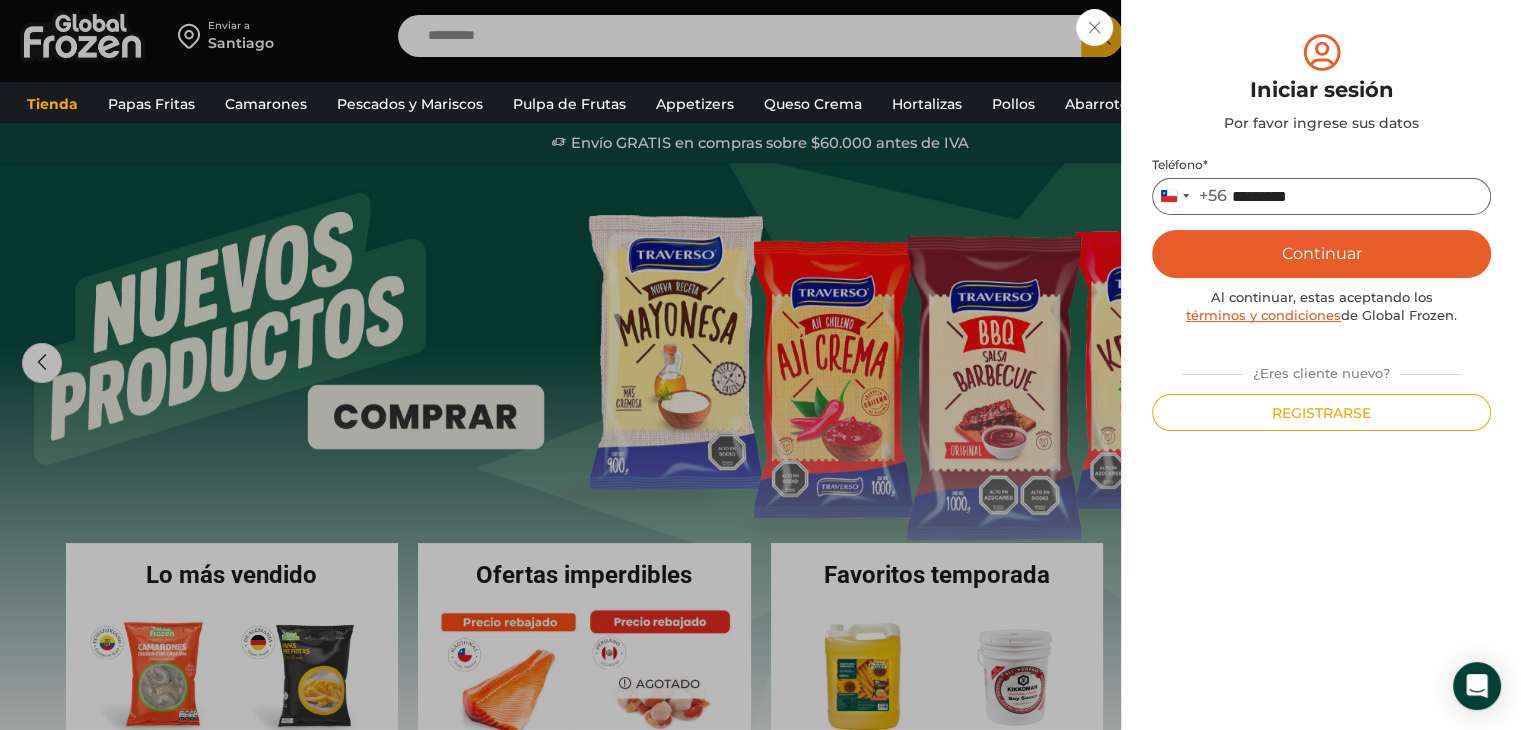 type on "*********" 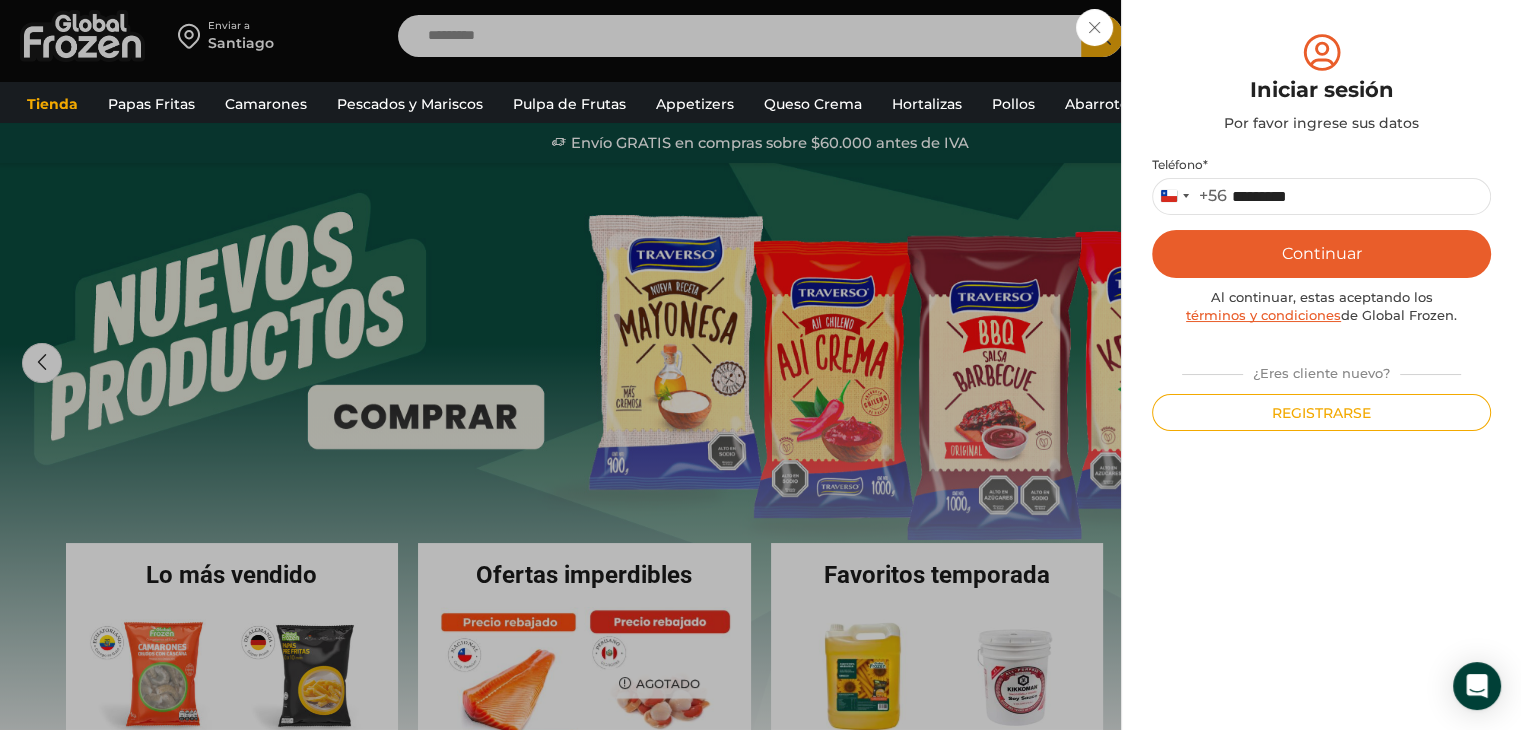 click on "Continuar" at bounding box center (1321, 254) 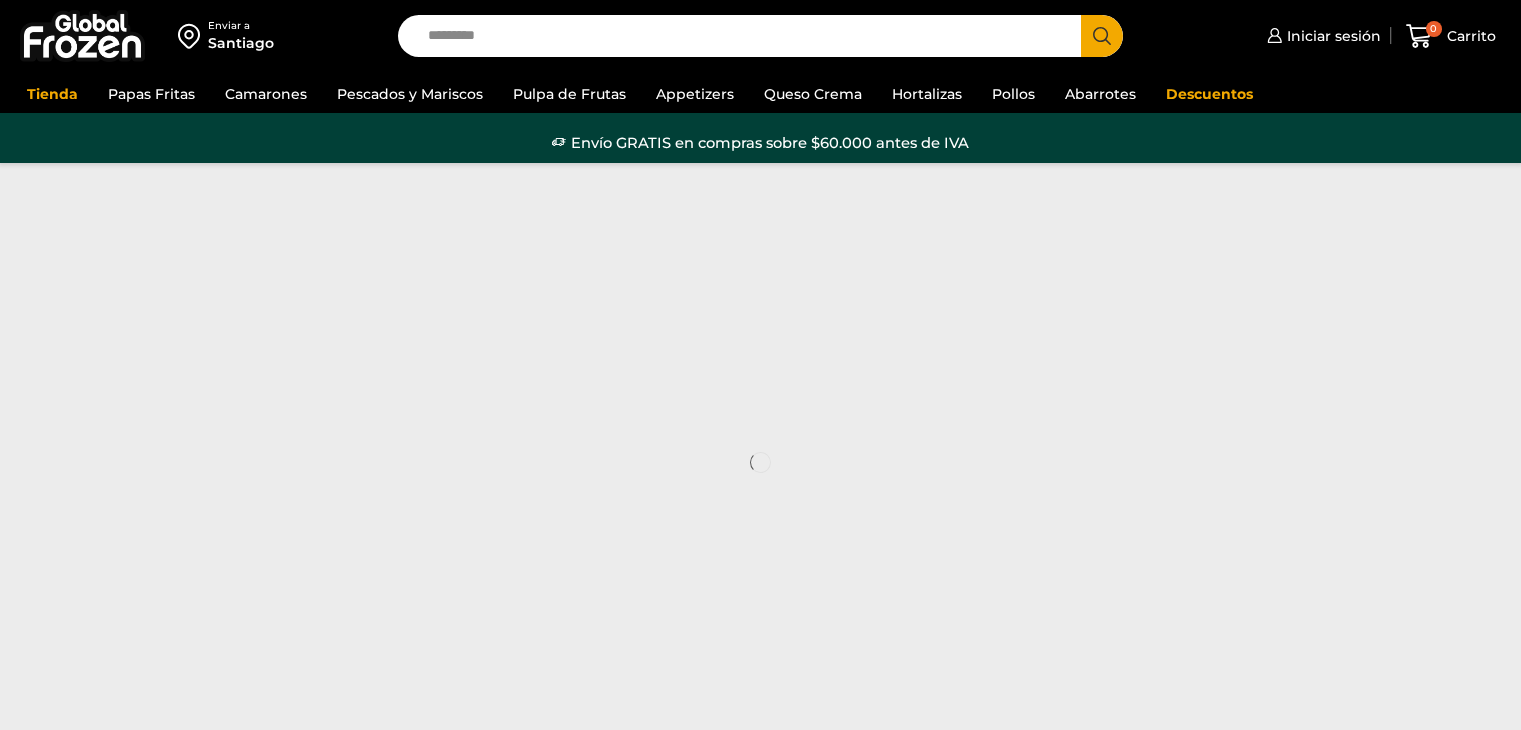 scroll, scrollTop: 0, scrollLeft: 0, axis: both 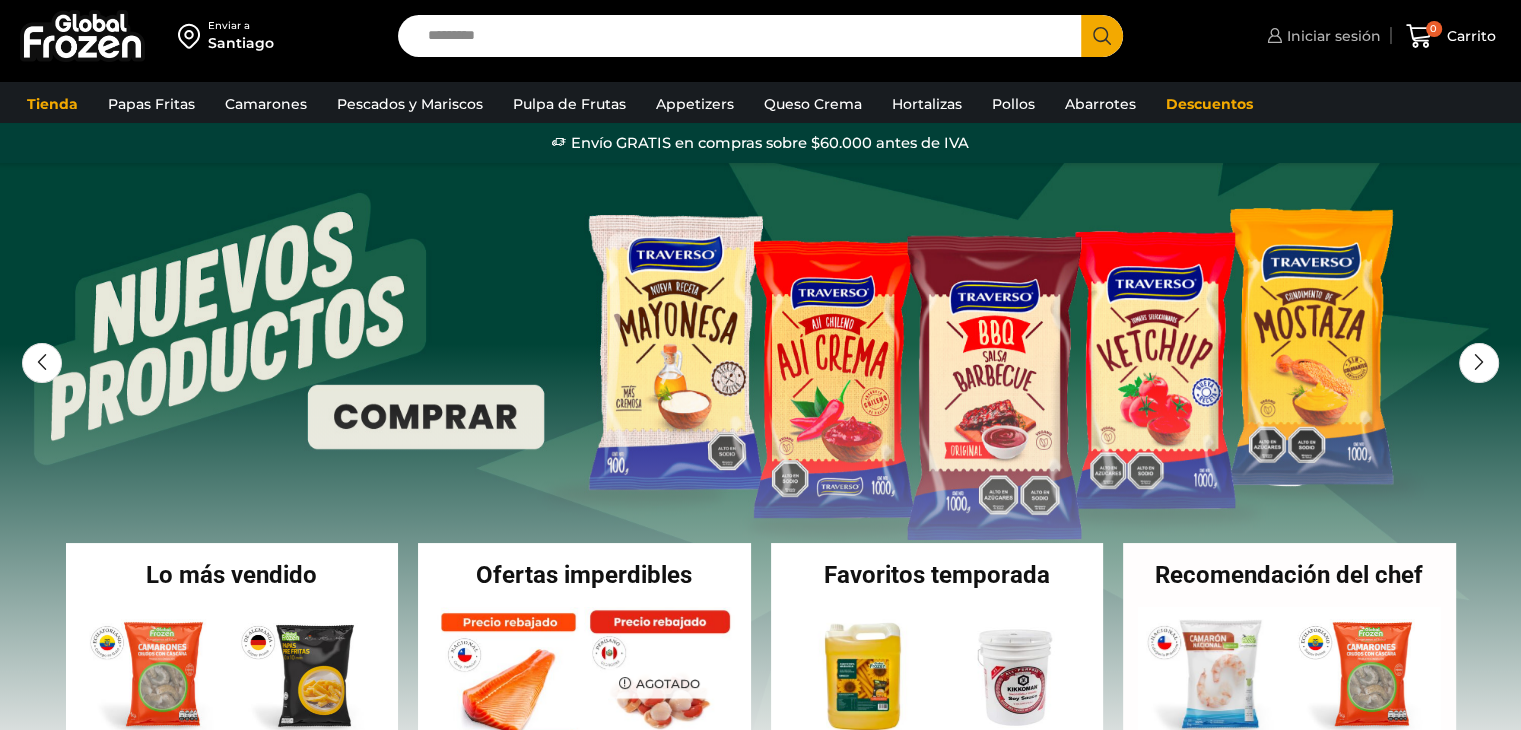 click on "Iniciar sesión" at bounding box center [1331, 36] 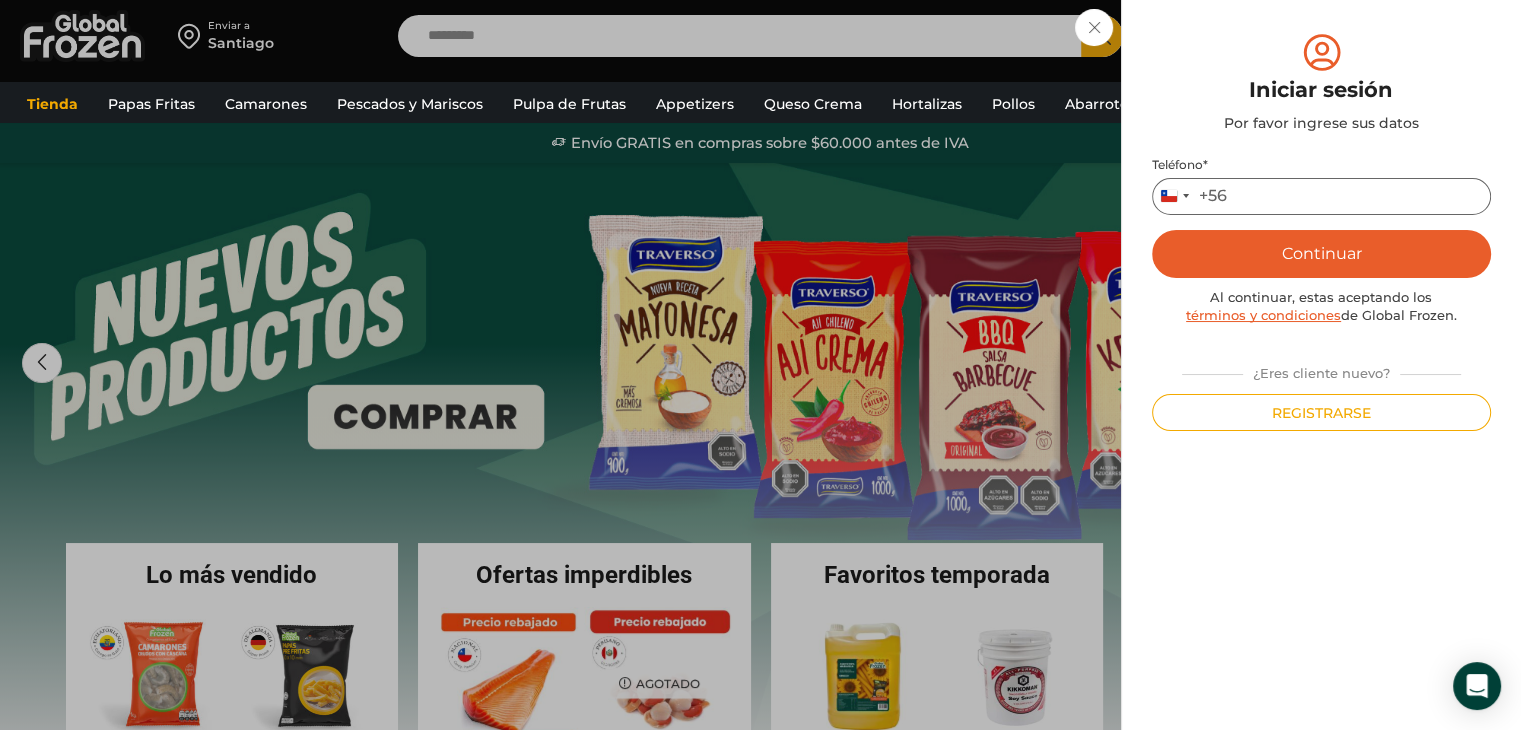 click on "Teléfono
*" at bounding box center [1321, 196] 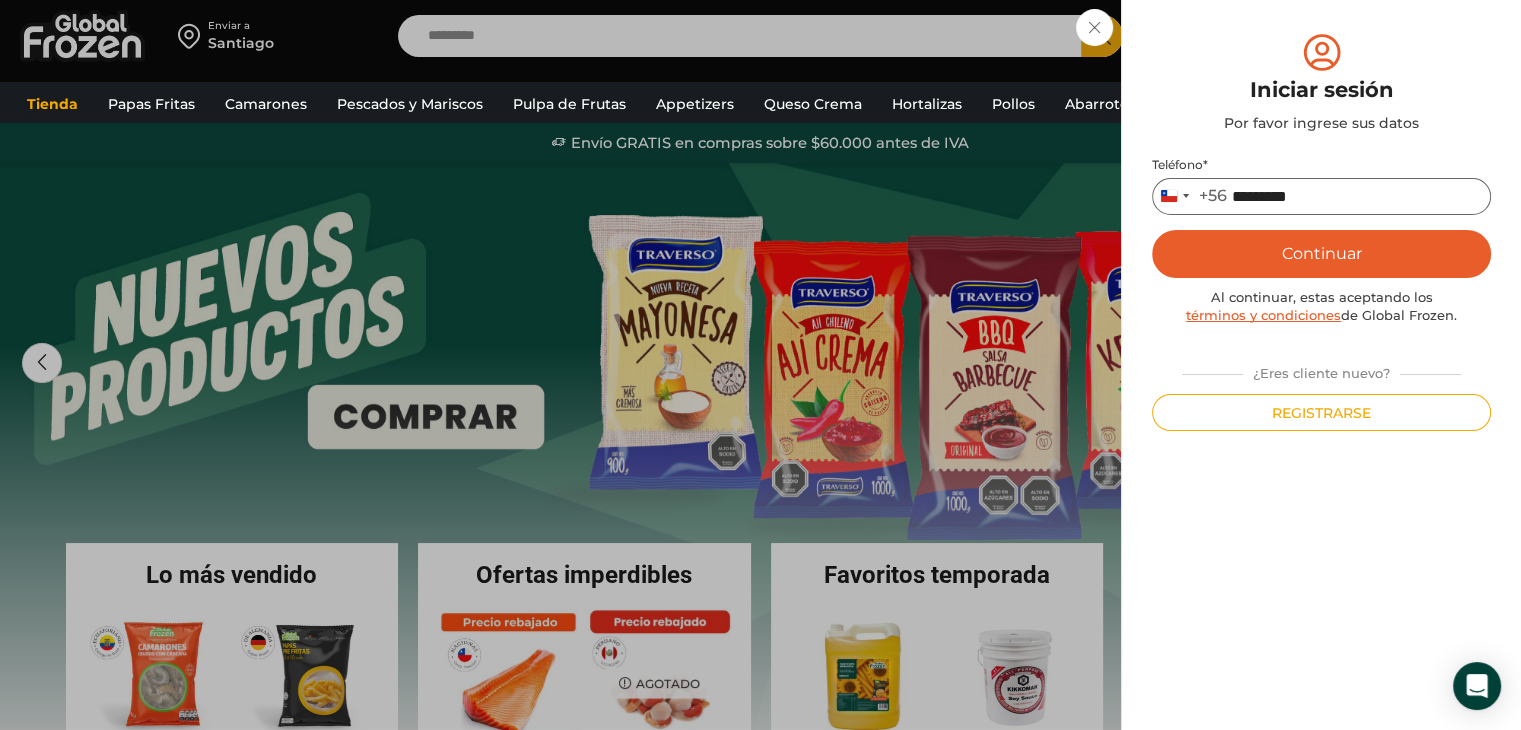 type on "*********" 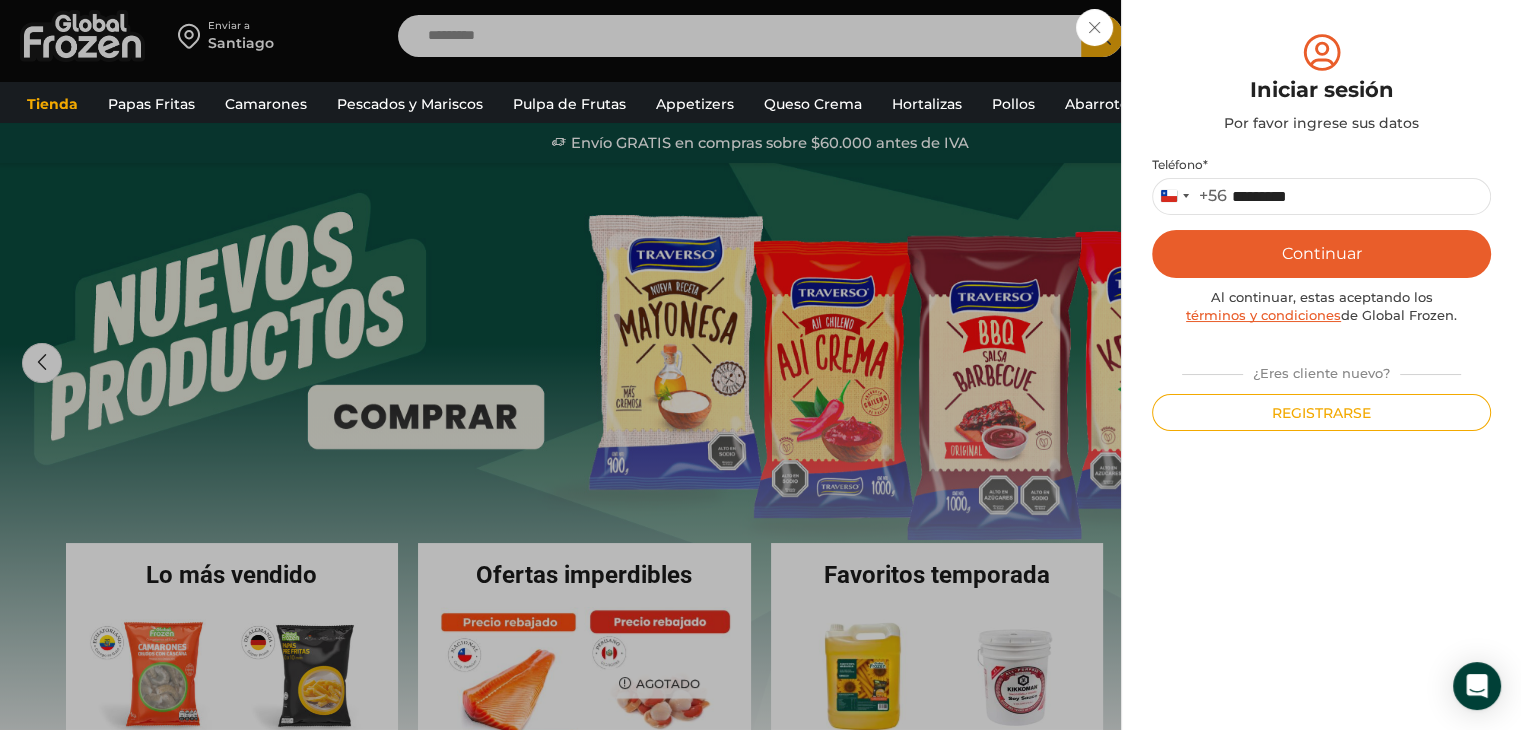 click on "Continuar" at bounding box center [1321, 254] 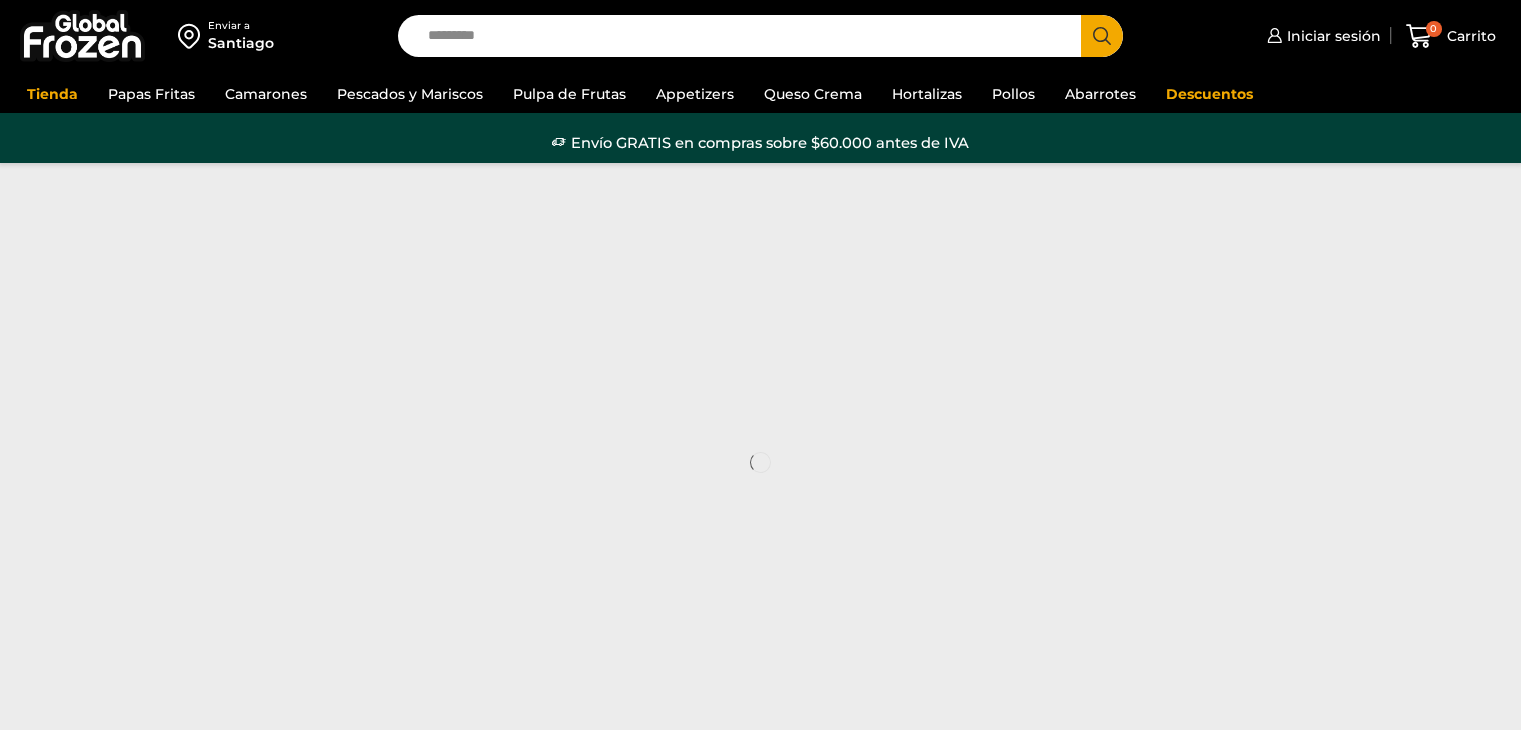 scroll, scrollTop: 0, scrollLeft: 0, axis: both 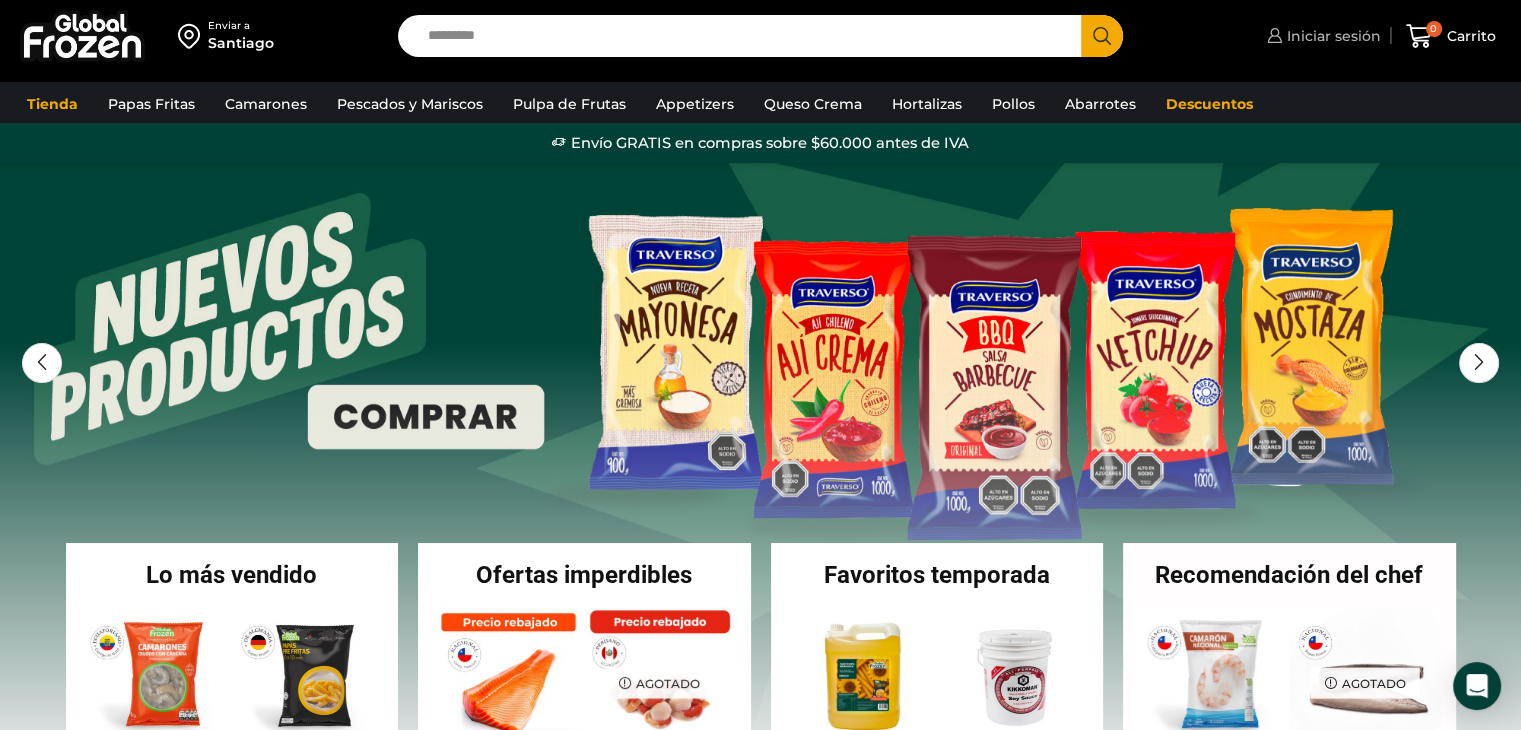 click on "Iniciar sesión" at bounding box center (1331, 36) 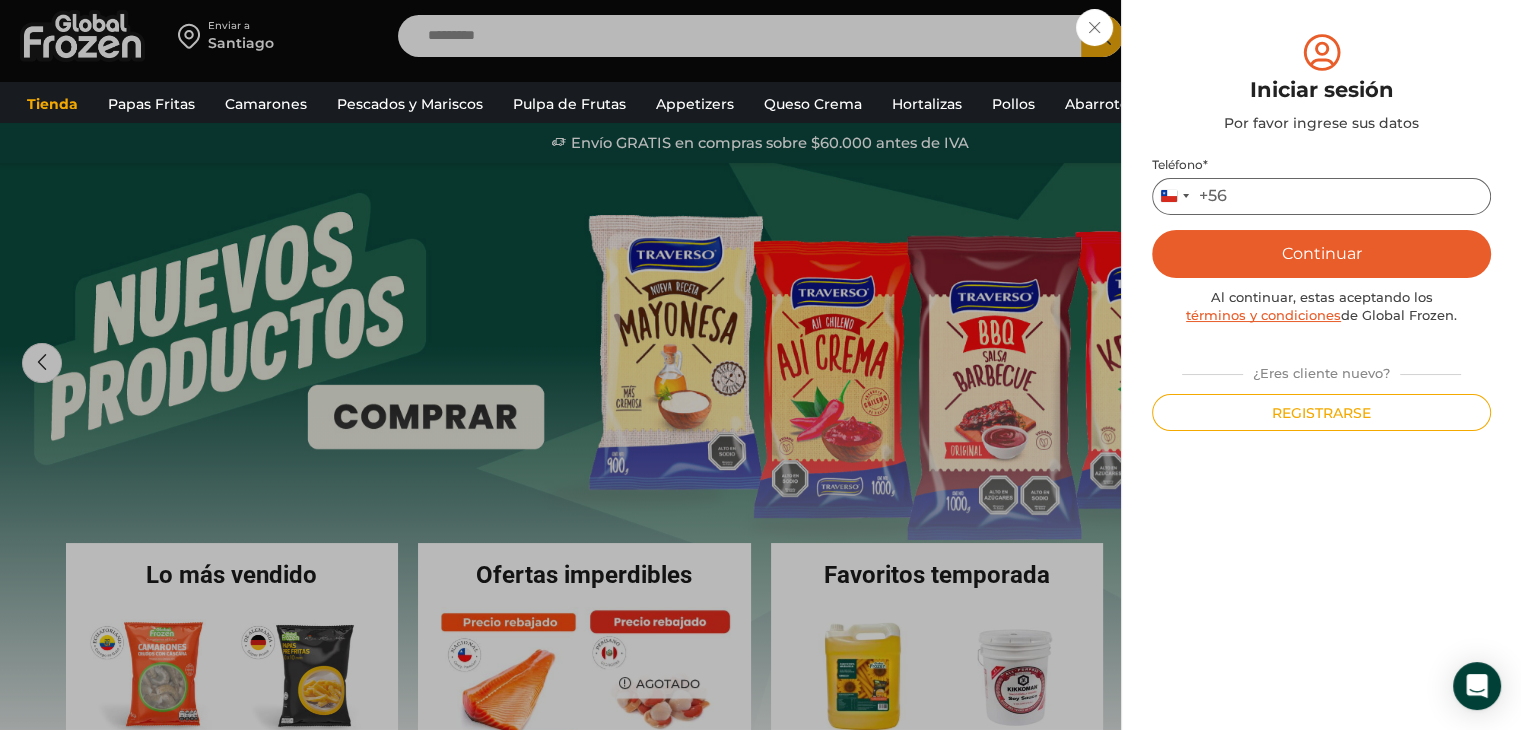 click on "Teléfono
*" at bounding box center (1321, 196) 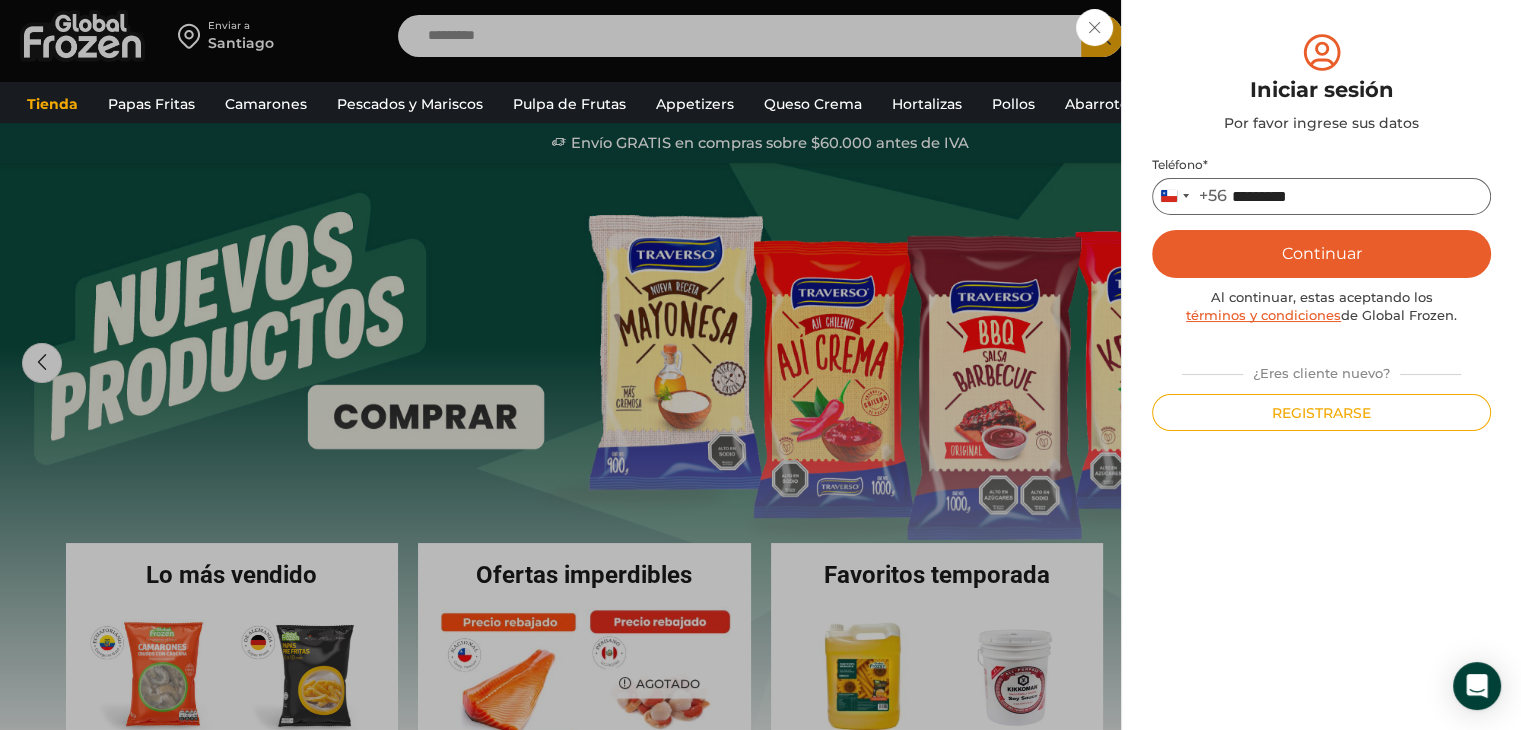 type on "*********" 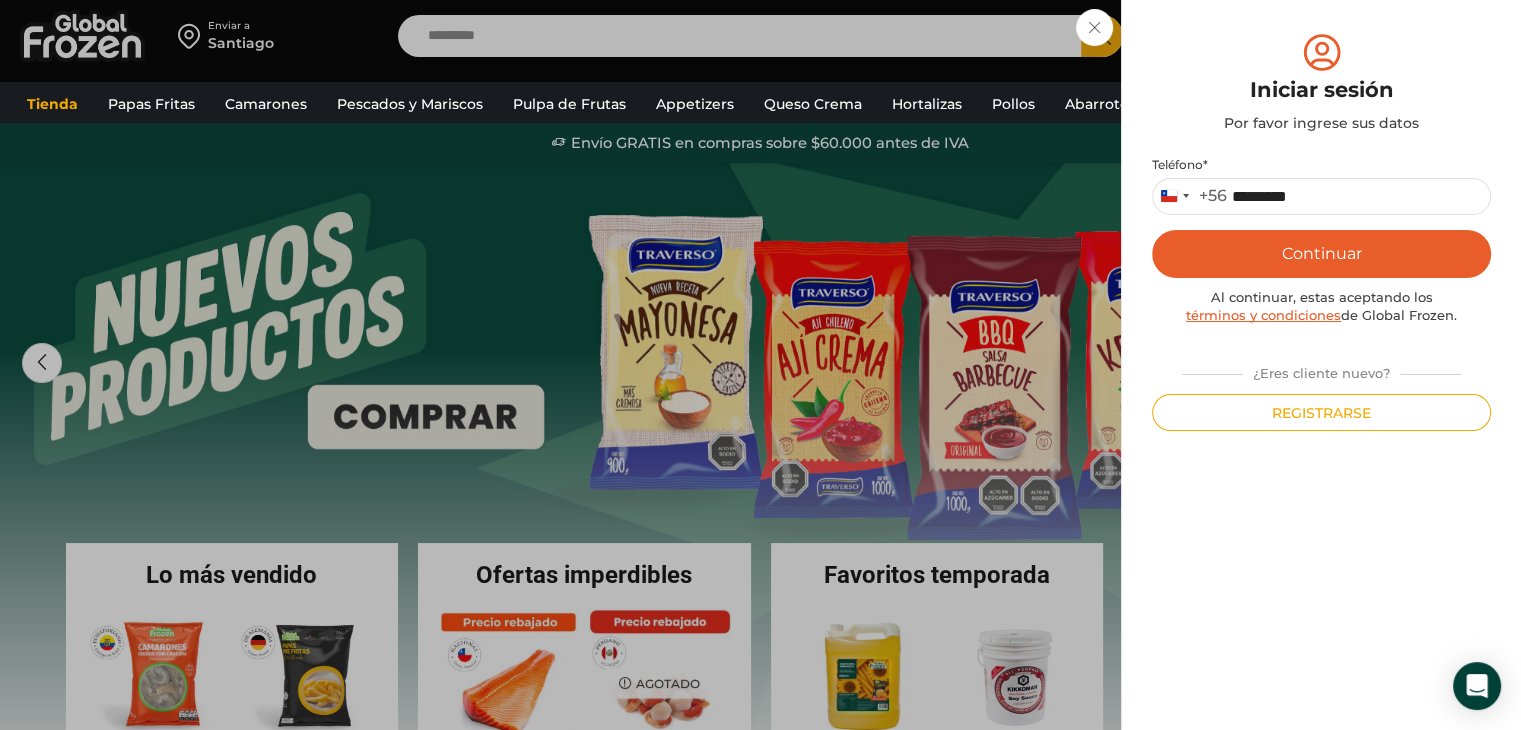 click on "Continuar" at bounding box center (1321, 254) 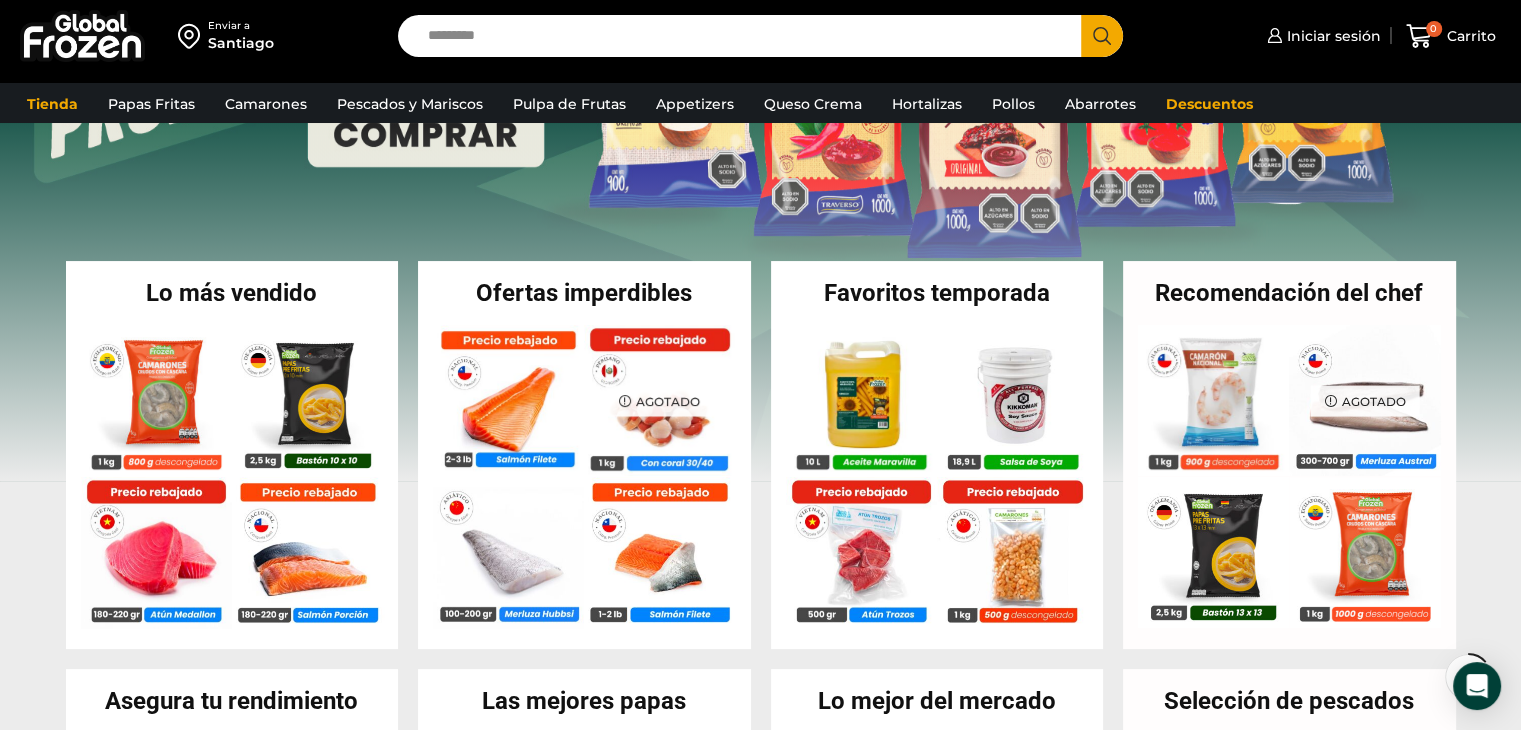 scroll, scrollTop: 300, scrollLeft: 0, axis: vertical 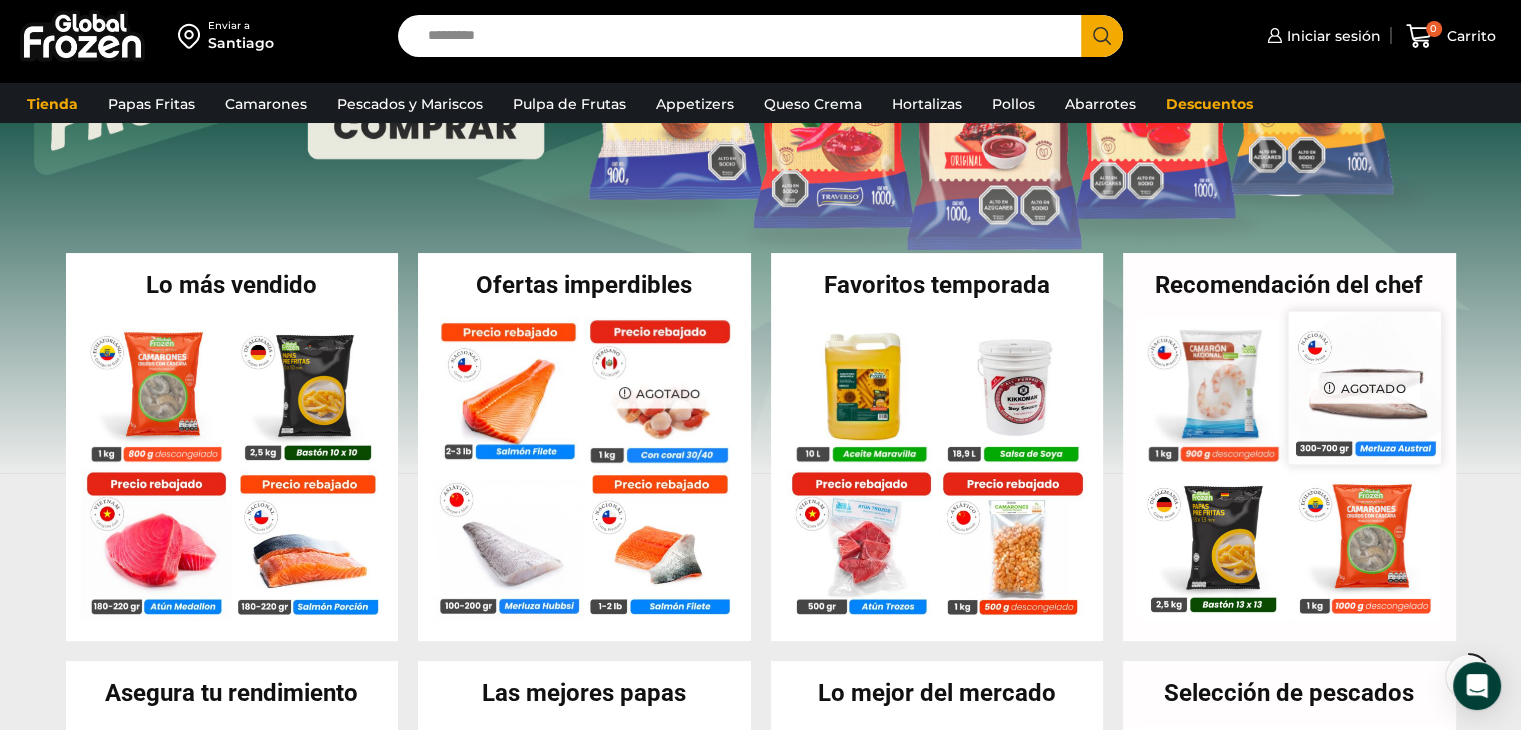 click on "Agotado" at bounding box center (1365, 387) 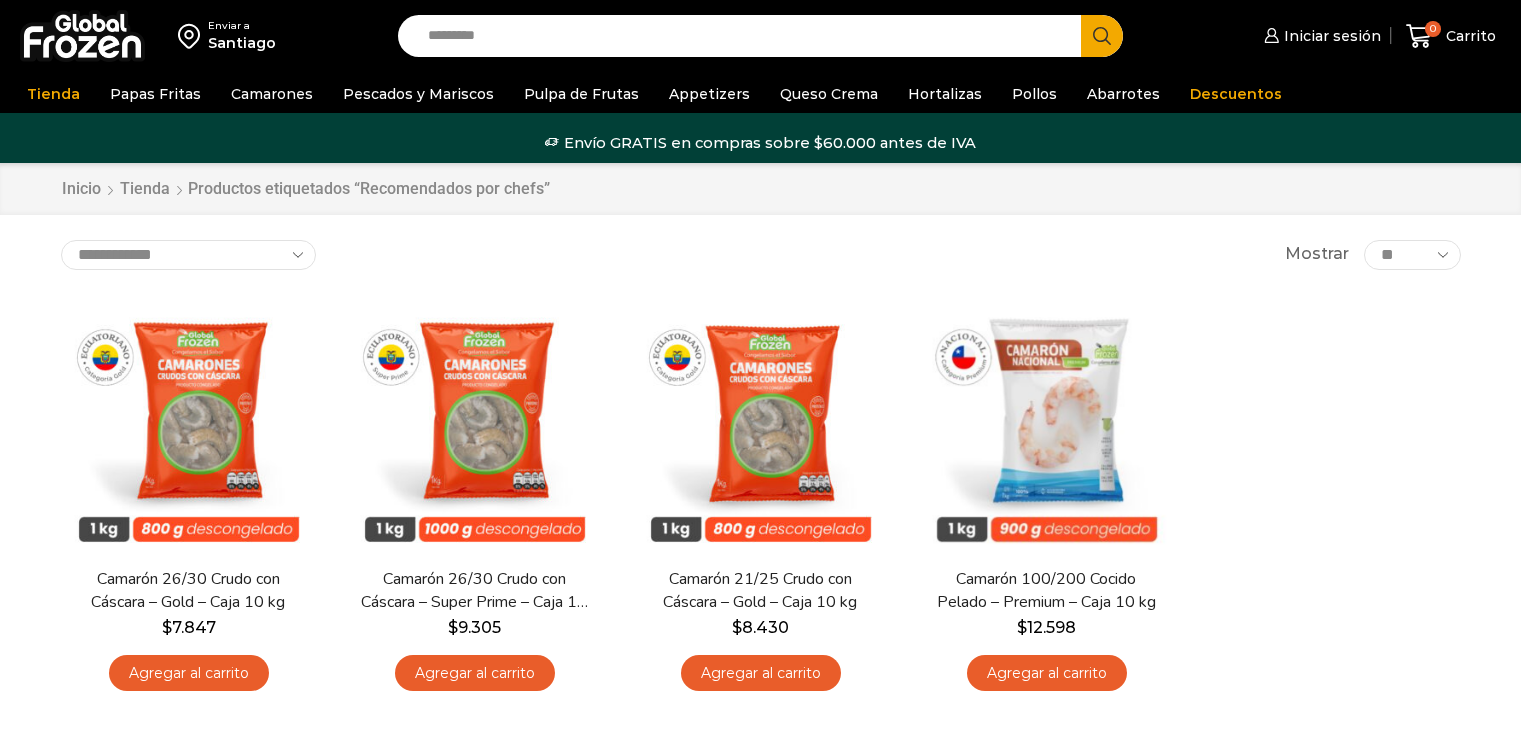 scroll, scrollTop: 0, scrollLeft: 0, axis: both 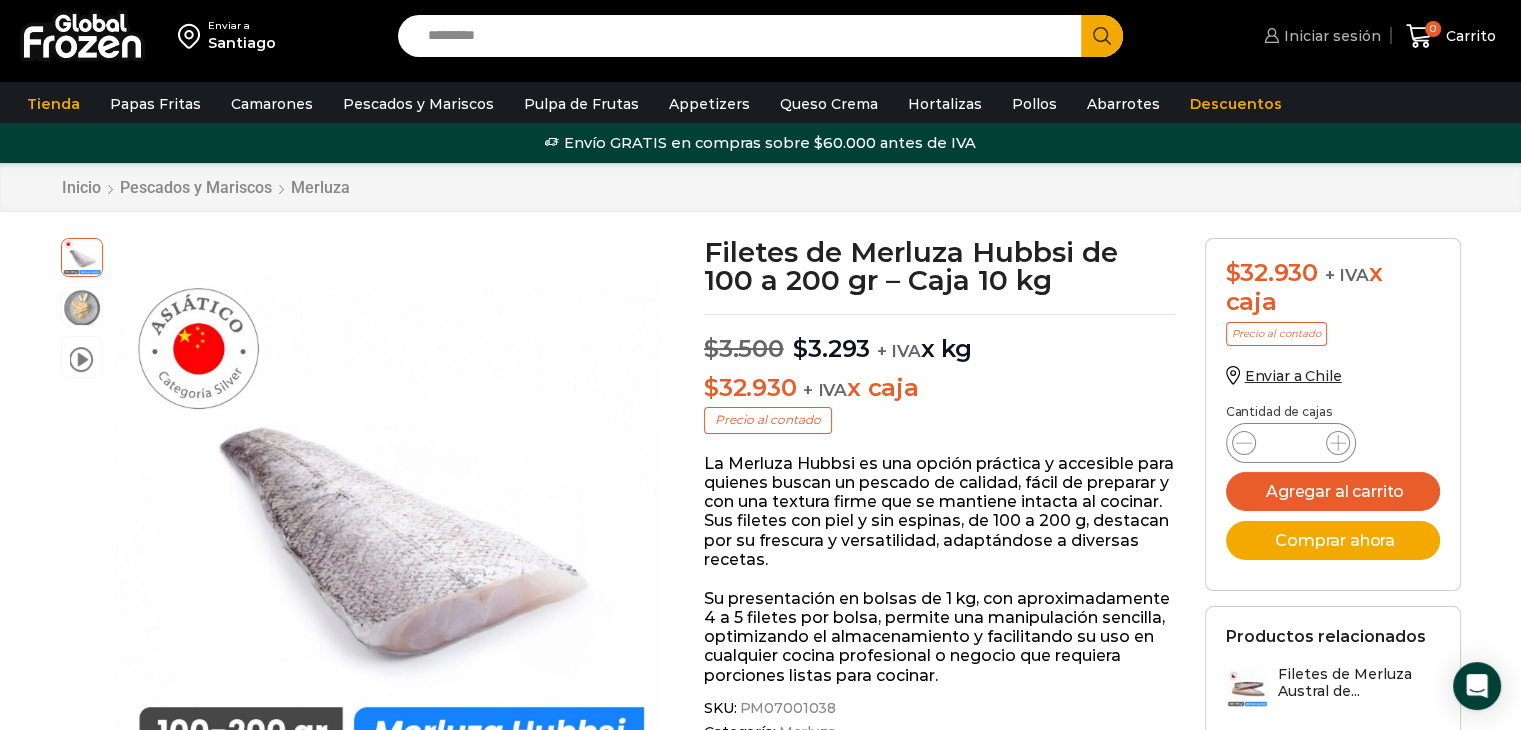 click on "Iniciar sesión" at bounding box center (1330, 36) 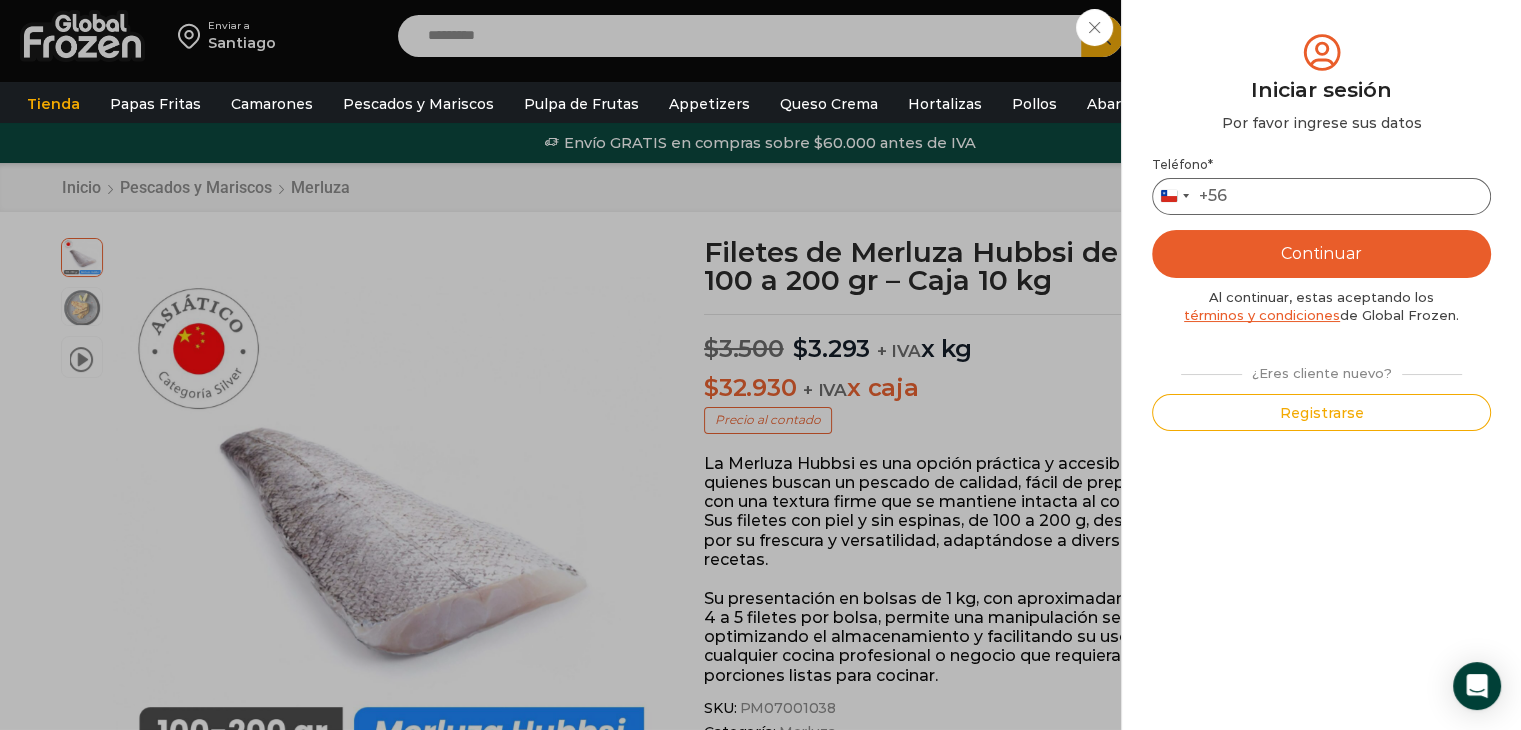 click on "Teléfono
*" at bounding box center (1321, 196) 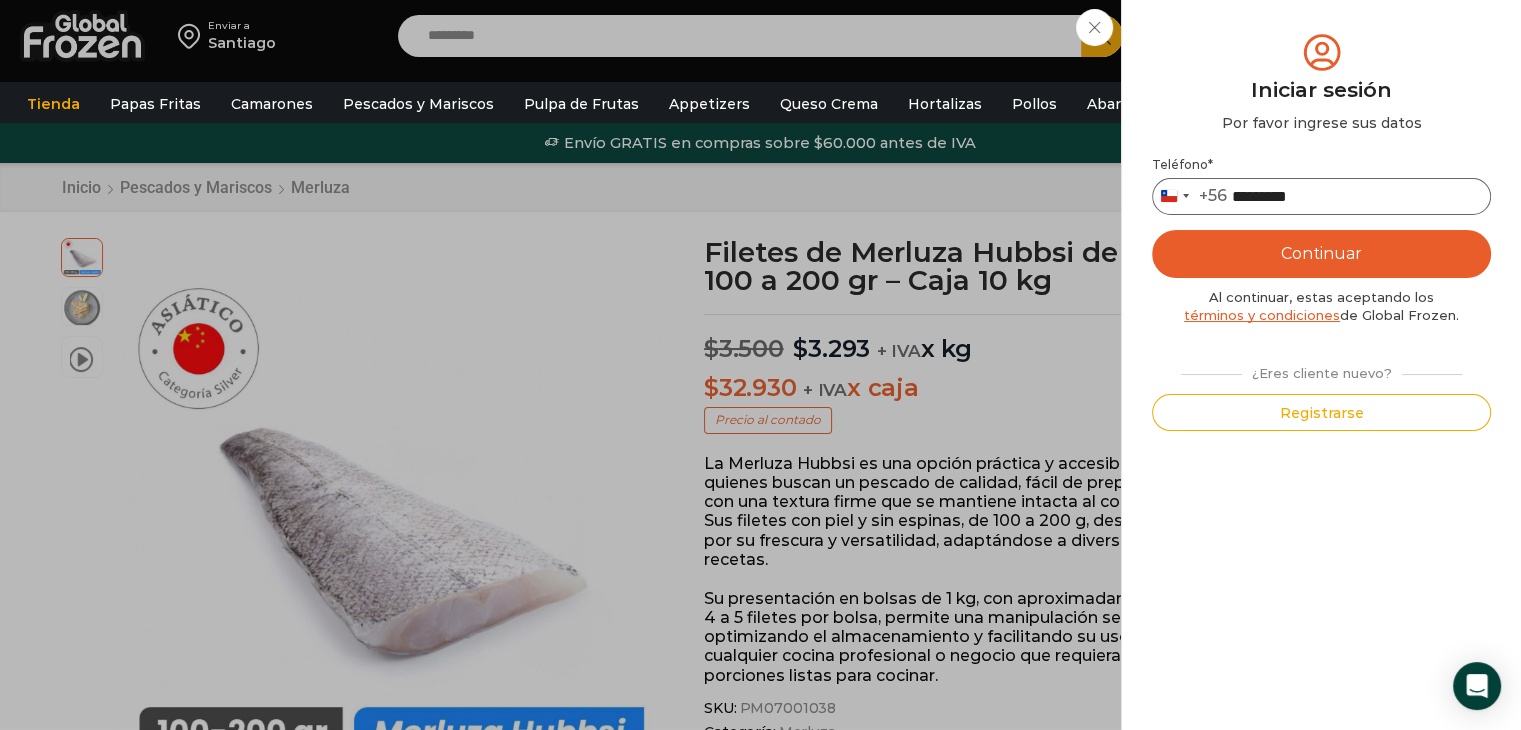 type on "*********" 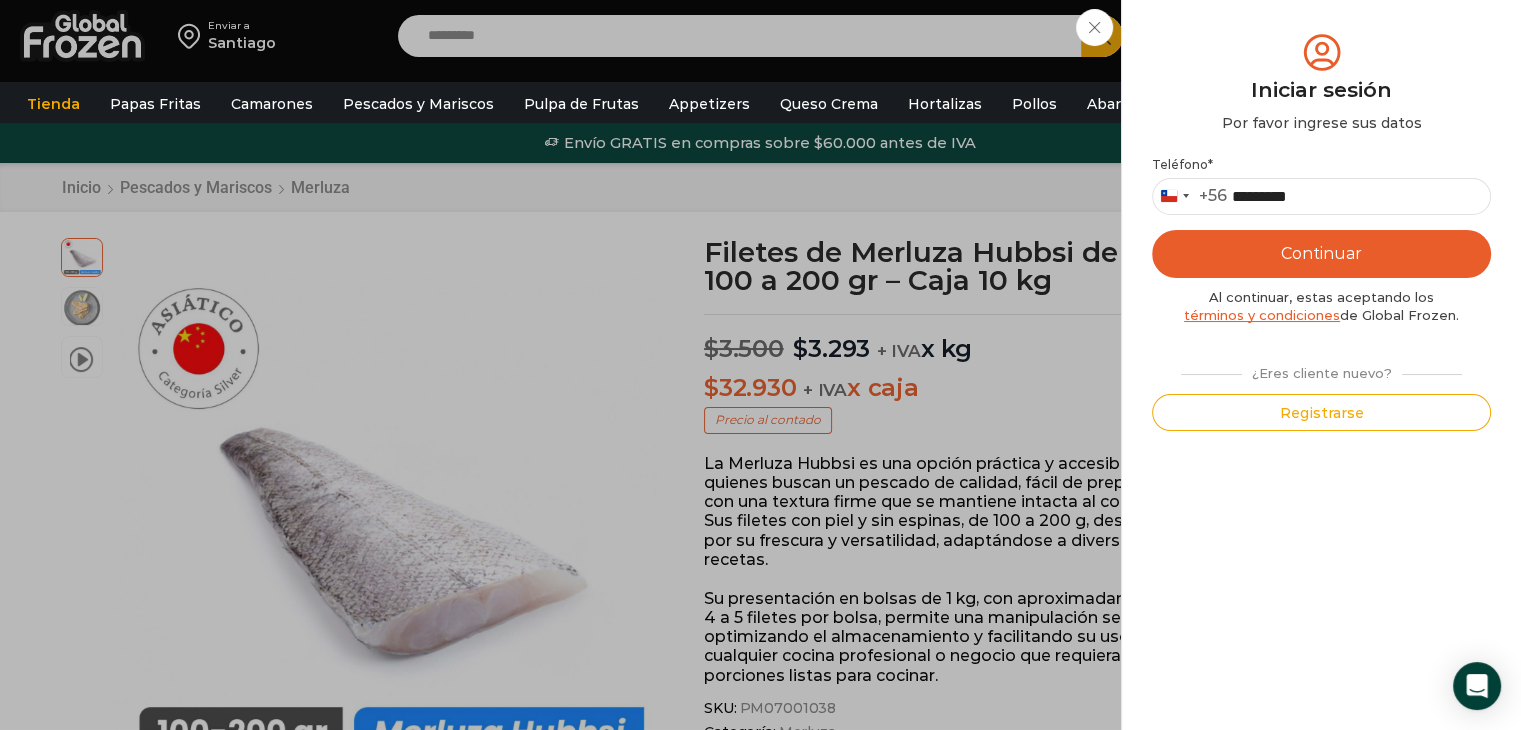 click on "Continuar" at bounding box center (1321, 254) 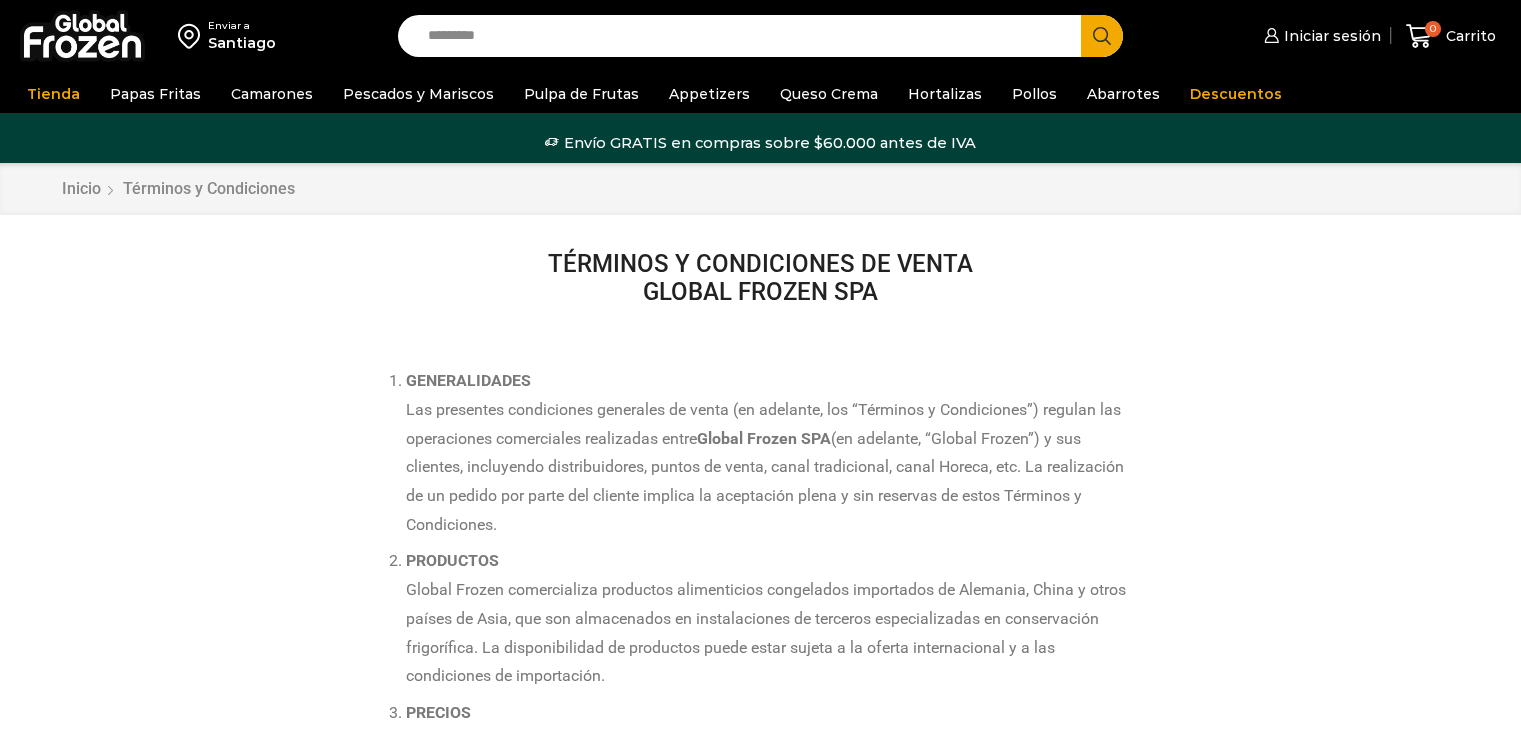 scroll, scrollTop: 0, scrollLeft: 0, axis: both 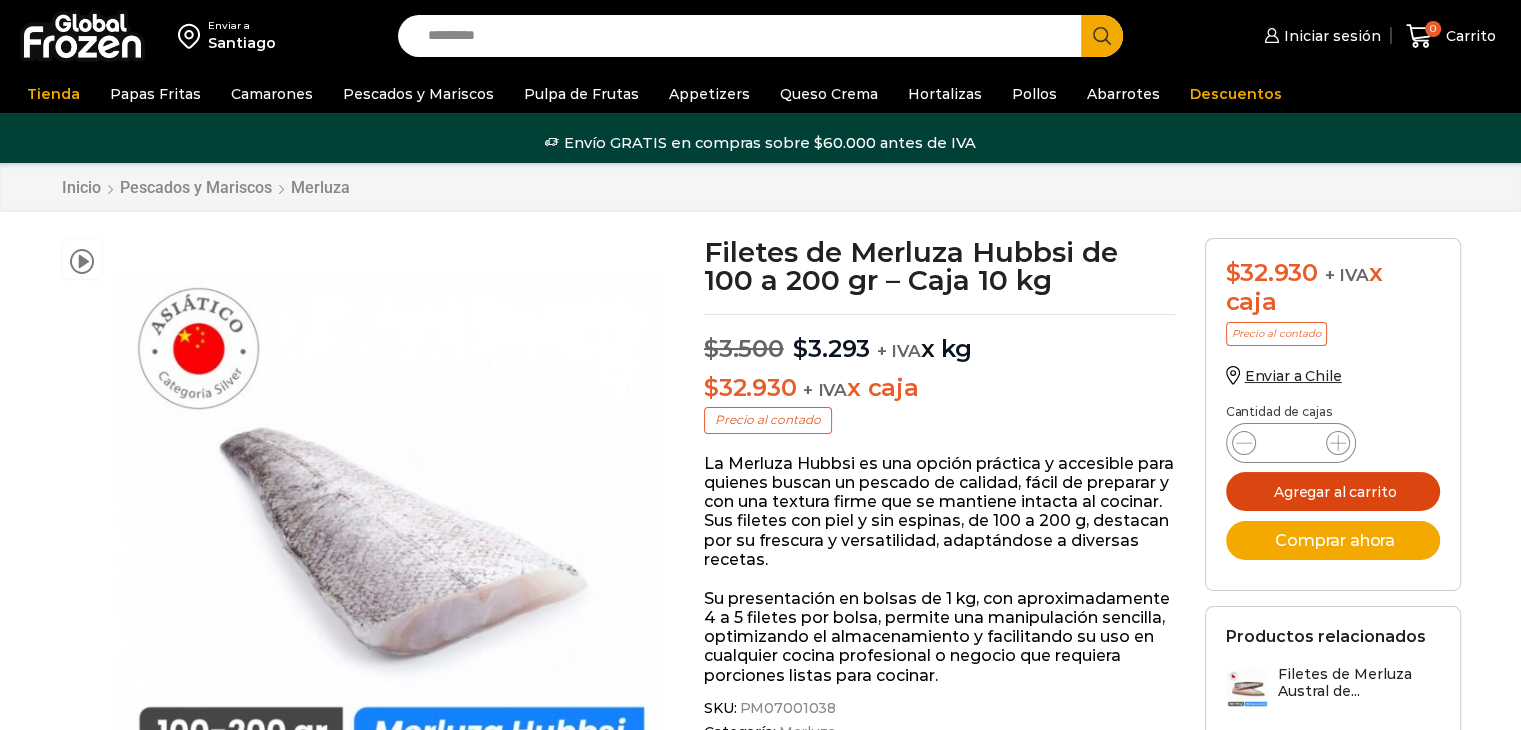 click on "Agregar al carrito" at bounding box center (1333, 491) 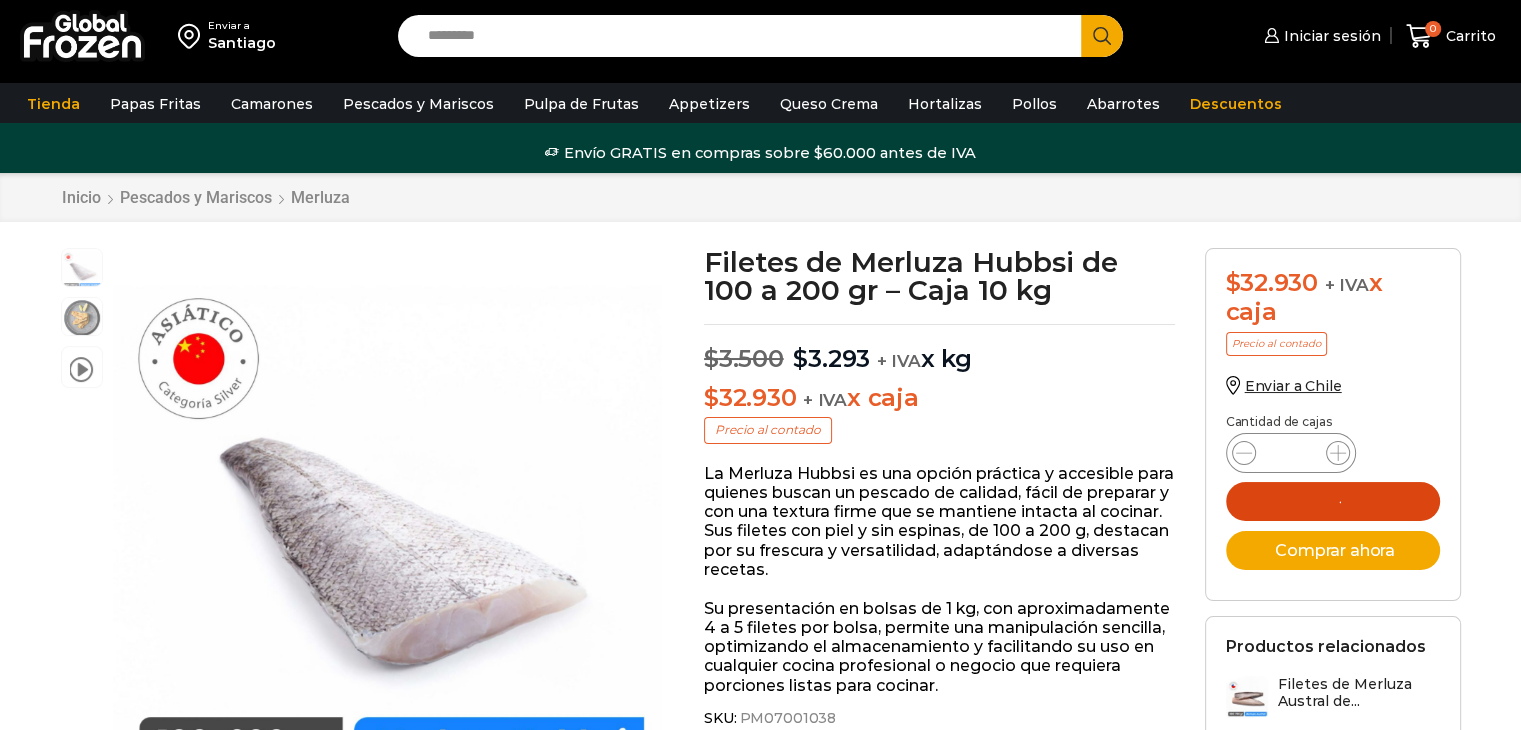 scroll, scrollTop: 0, scrollLeft: 0, axis: both 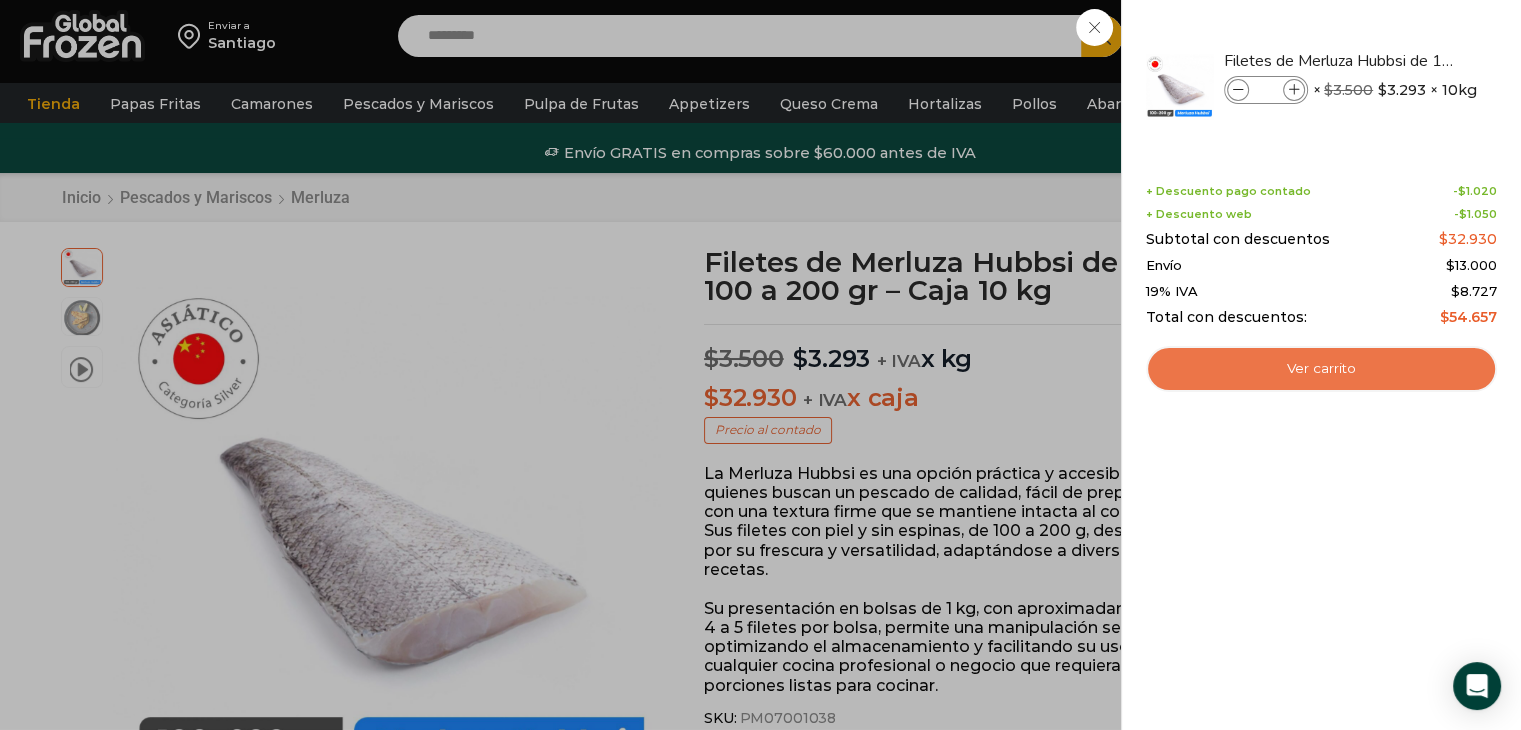 click on "Ver carrito" at bounding box center (1321, 369) 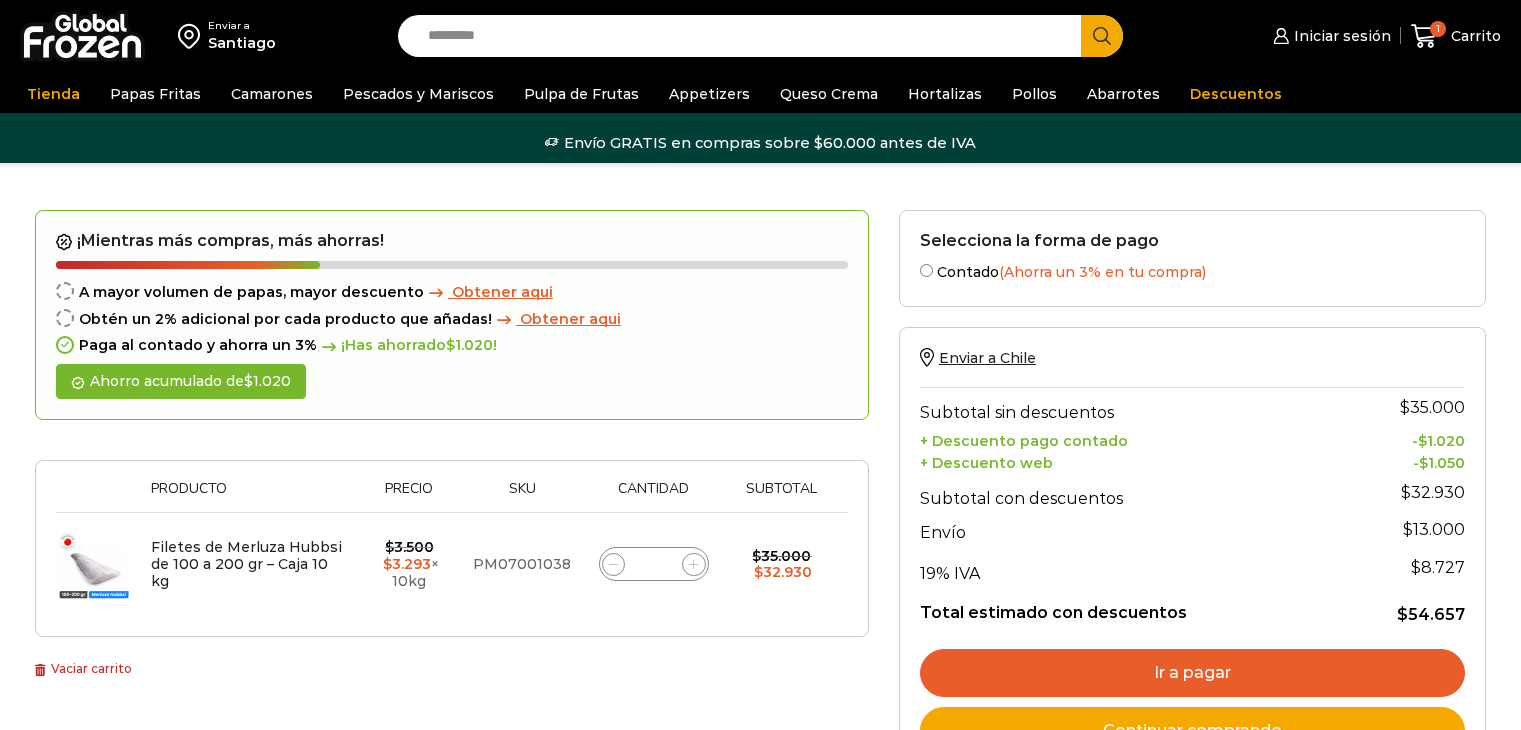 scroll, scrollTop: 0, scrollLeft: 0, axis: both 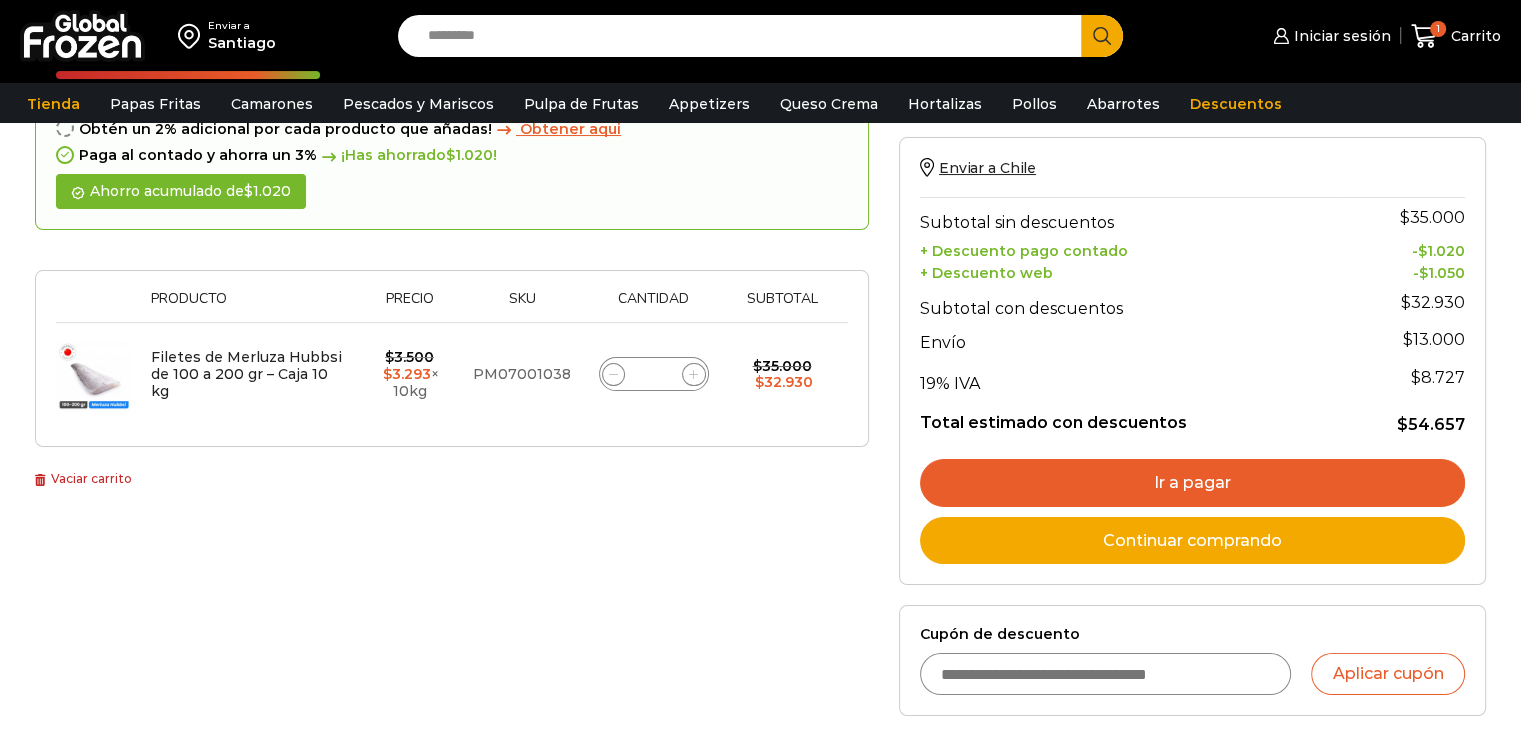 click on "Ir a pagar" at bounding box center (1192, 483) 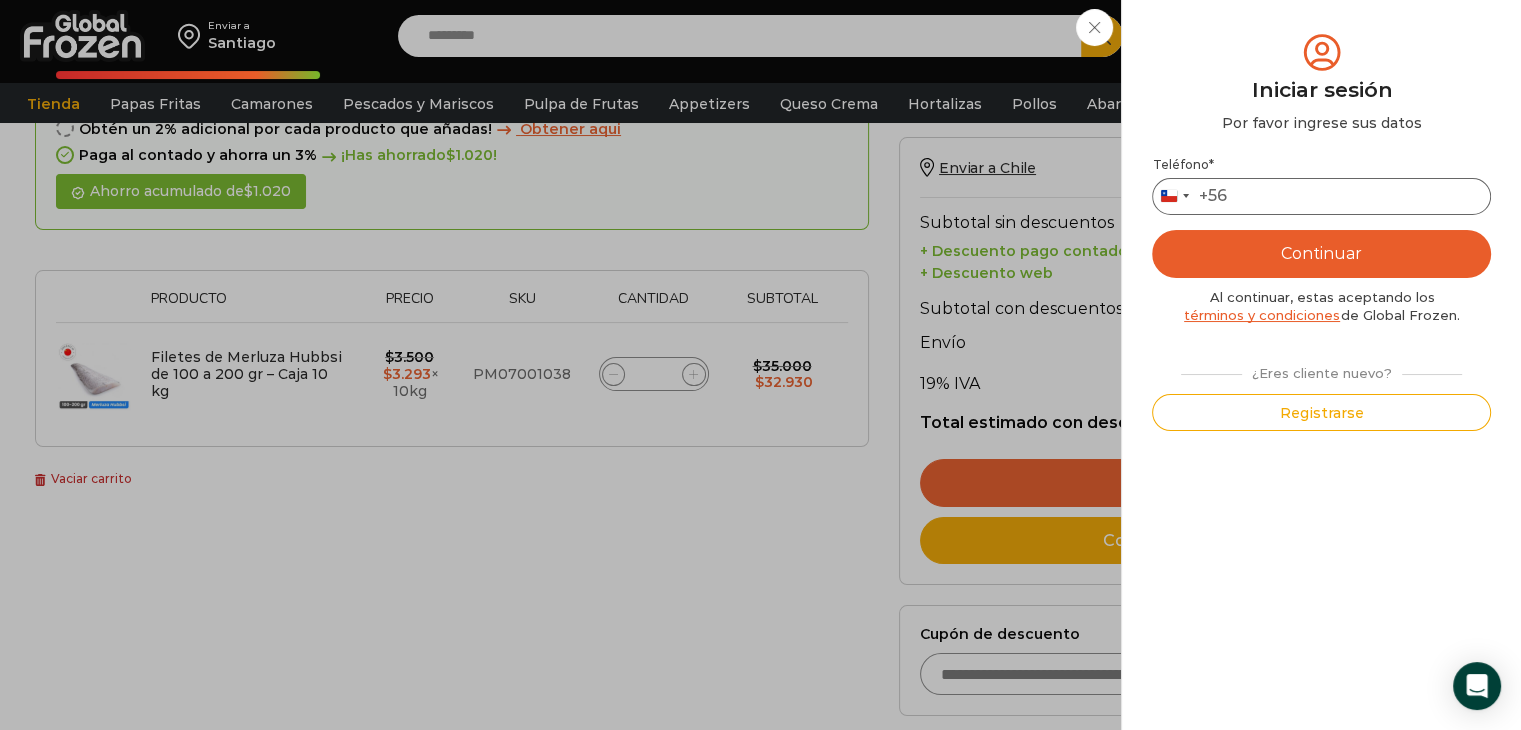 click on "Teléfono
*" at bounding box center [1321, 196] 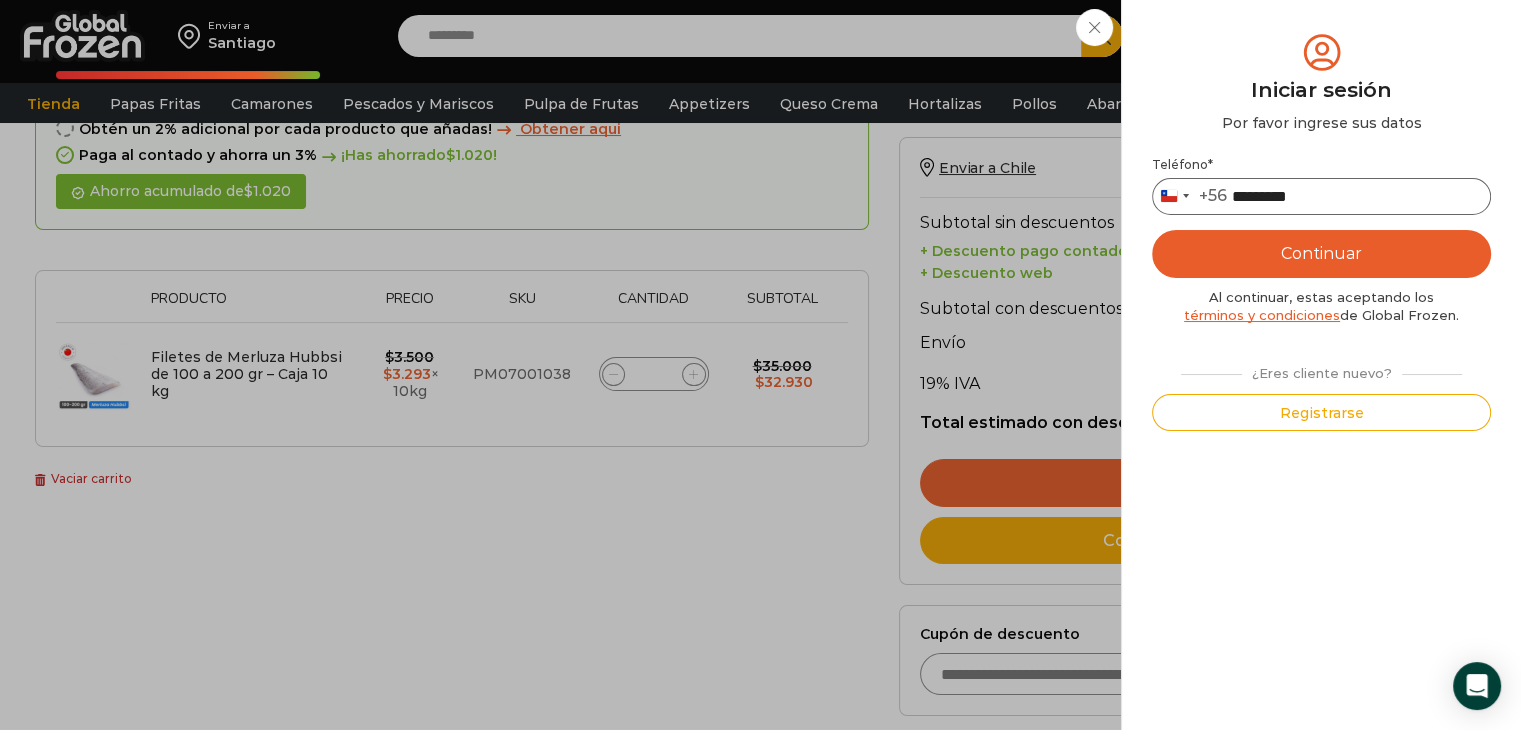 type on "*********" 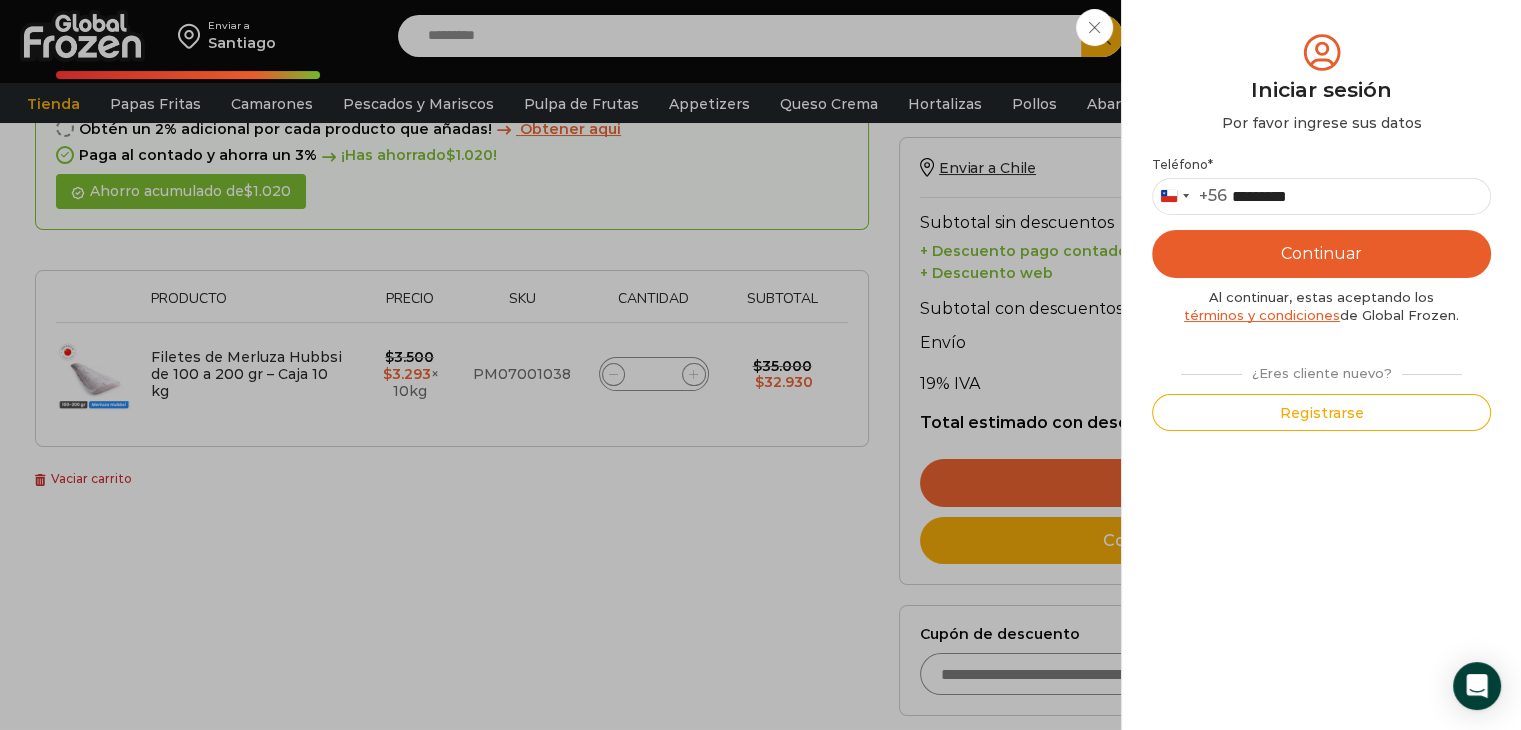 click on "Continuar" at bounding box center [1321, 254] 